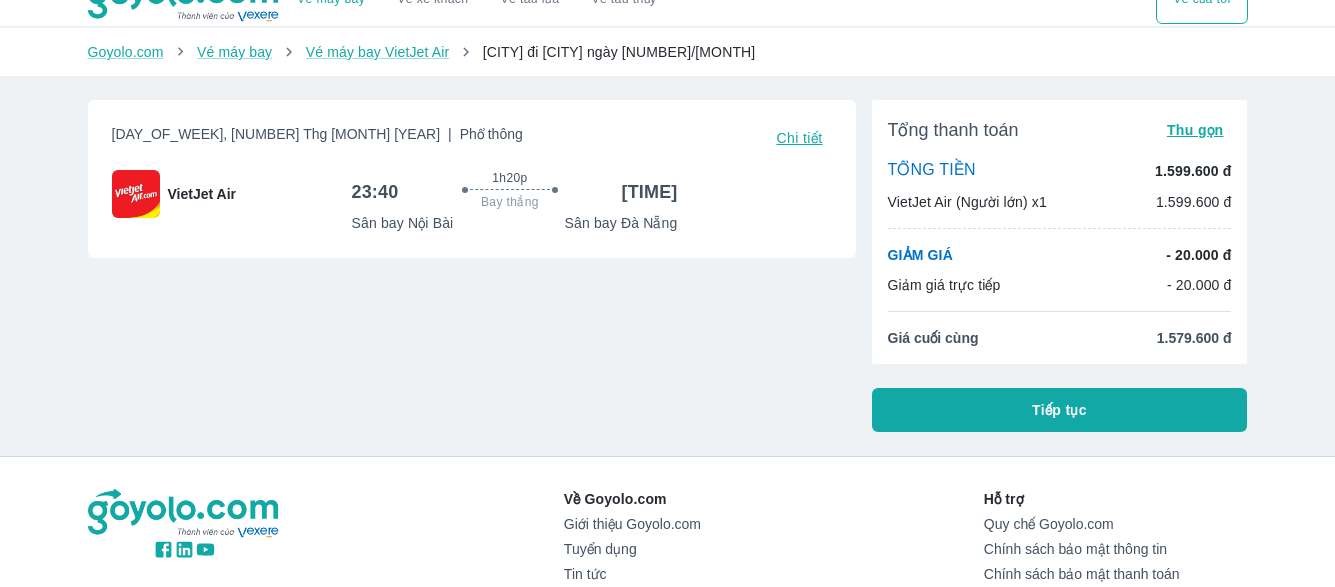 scroll, scrollTop: 0, scrollLeft: 0, axis: both 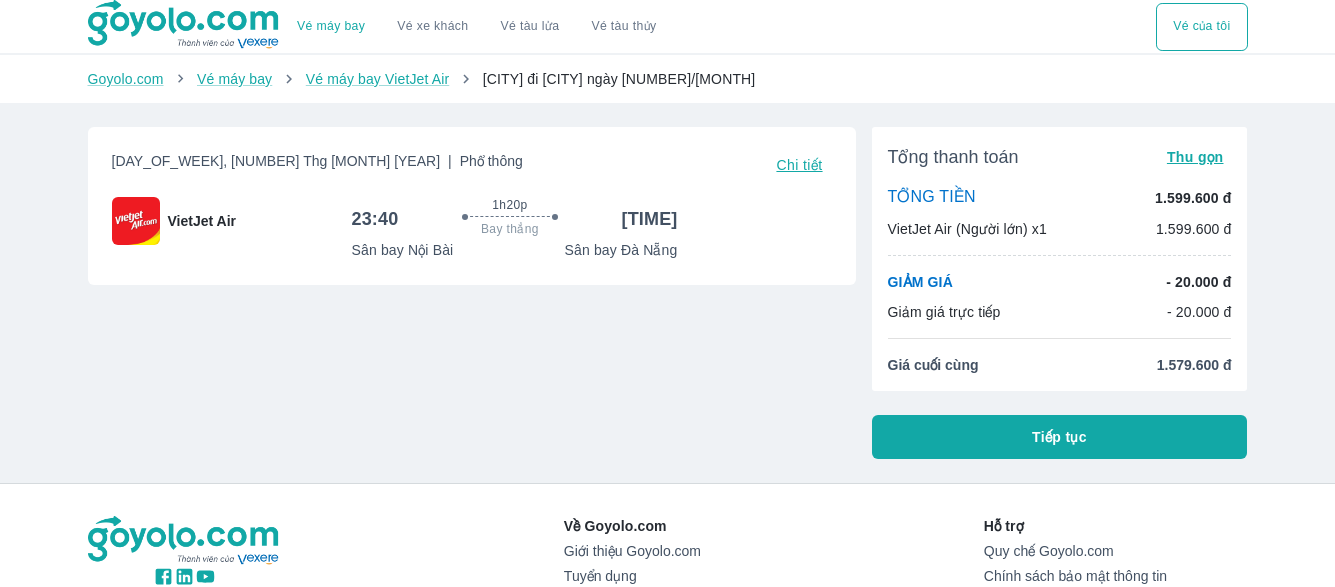 click on "Tiếp tục" at bounding box center (1059, 437) 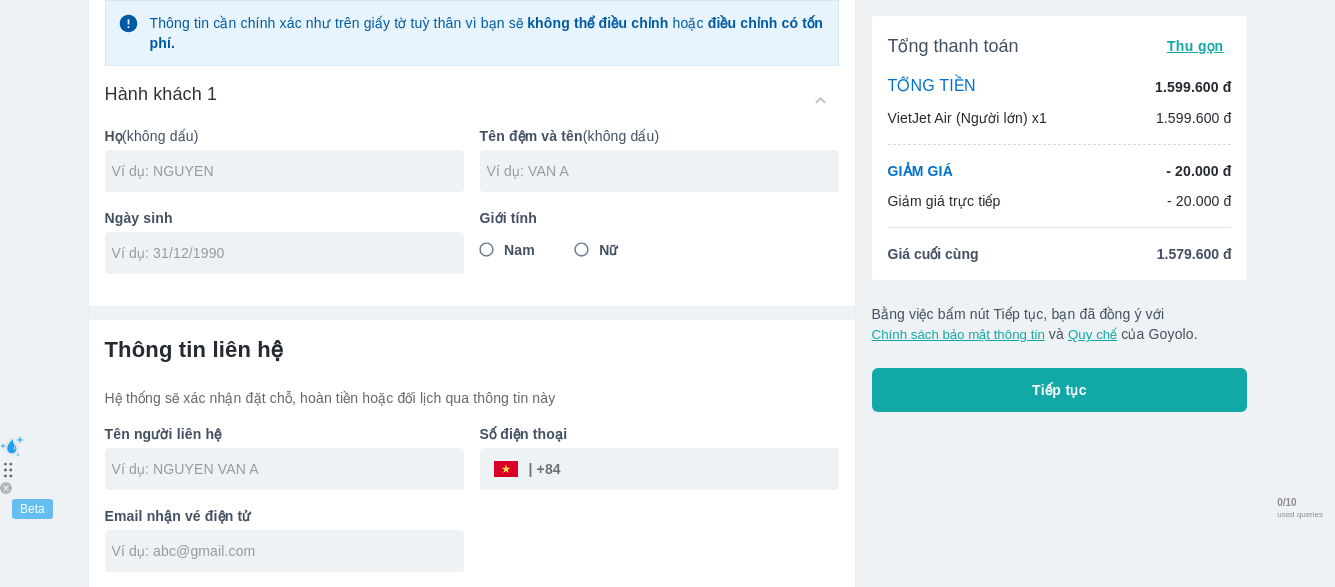 scroll, scrollTop: 157, scrollLeft: 0, axis: vertical 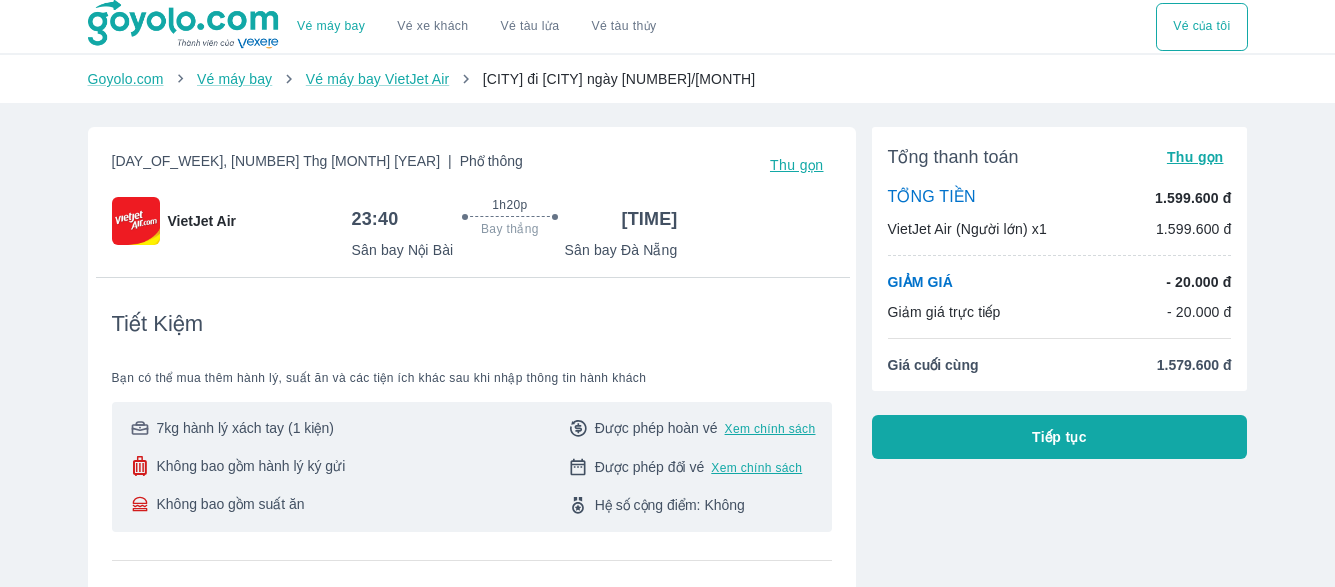click on "[CITY] đi [CITY]  ngày [NUMBER]/[MONTH]" at bounding box center [619, 79] 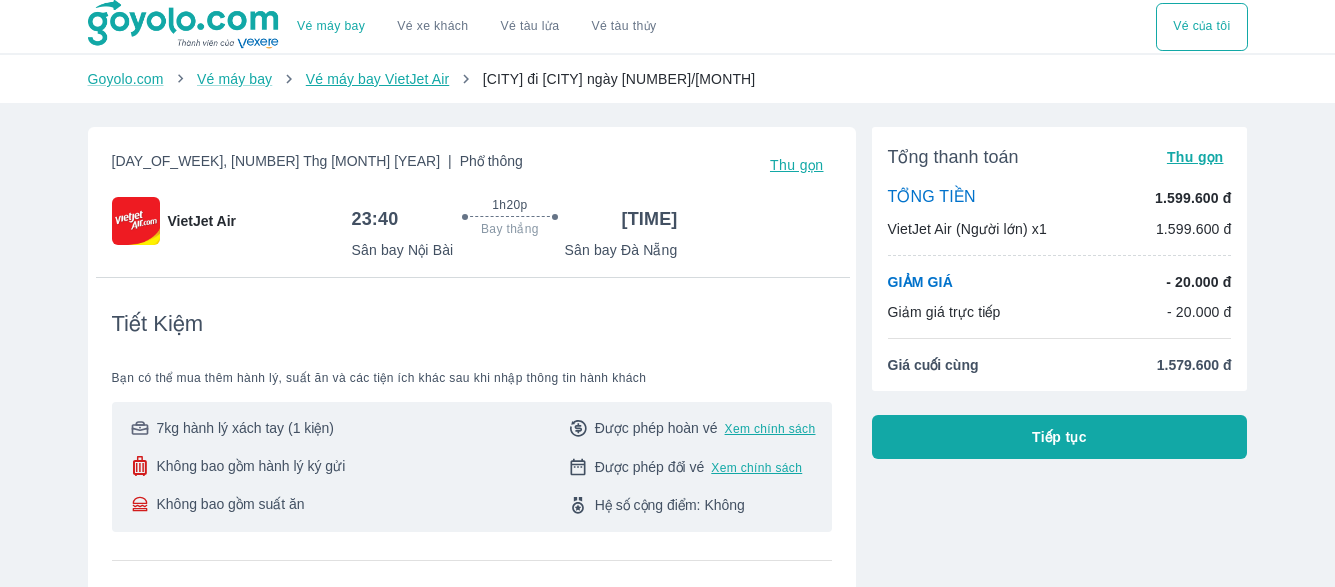 click on "Vé máy bay VietJet Air" at bounding box center [377, 79] 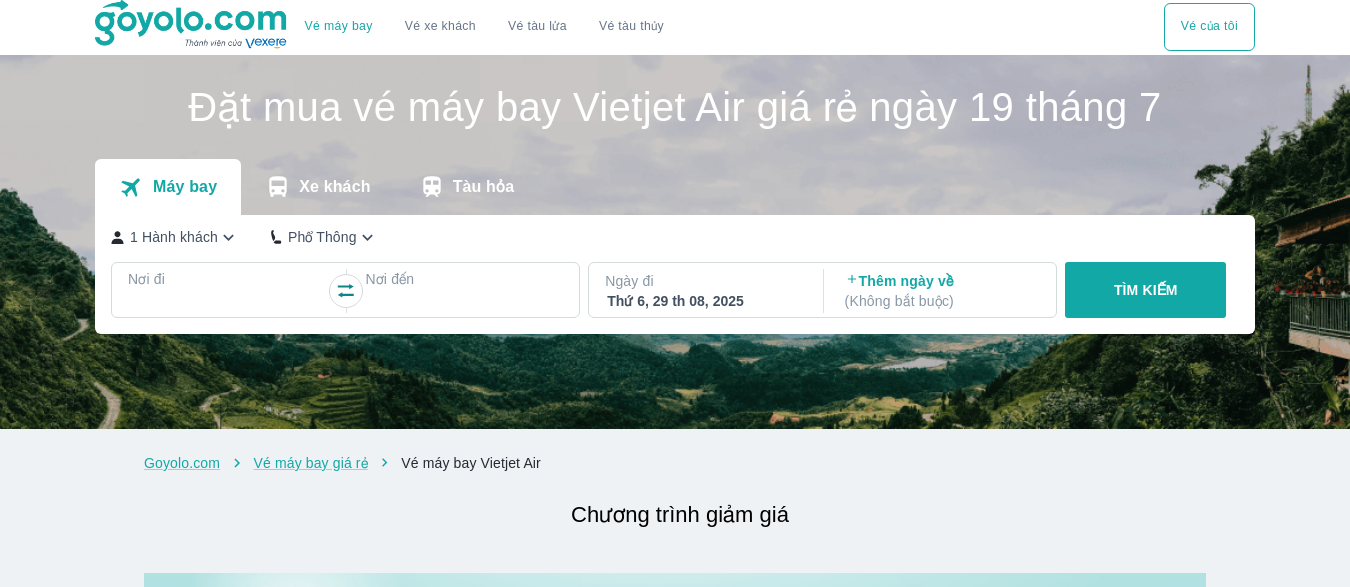 scroll, scrollTop: 0, scrollLeft: 0, axis: both 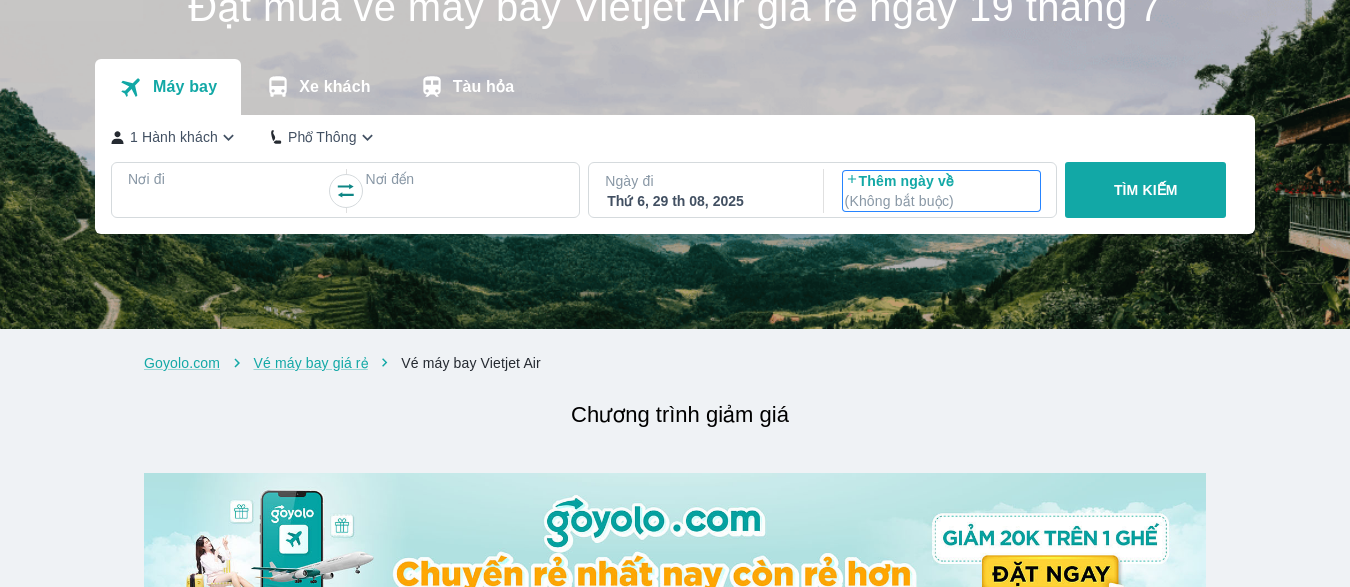 click on "Thêm ngày về ( Không bắt buộc )" at bounding box center [942, 191] 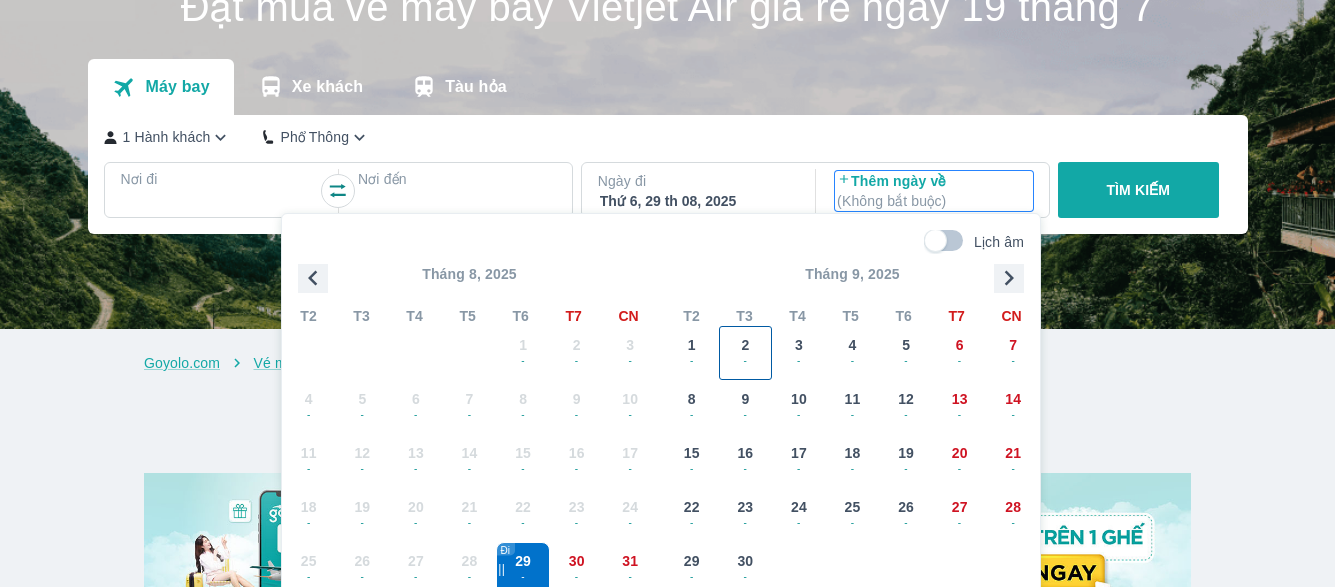click on "2 -" at bounding box center (746, 353) 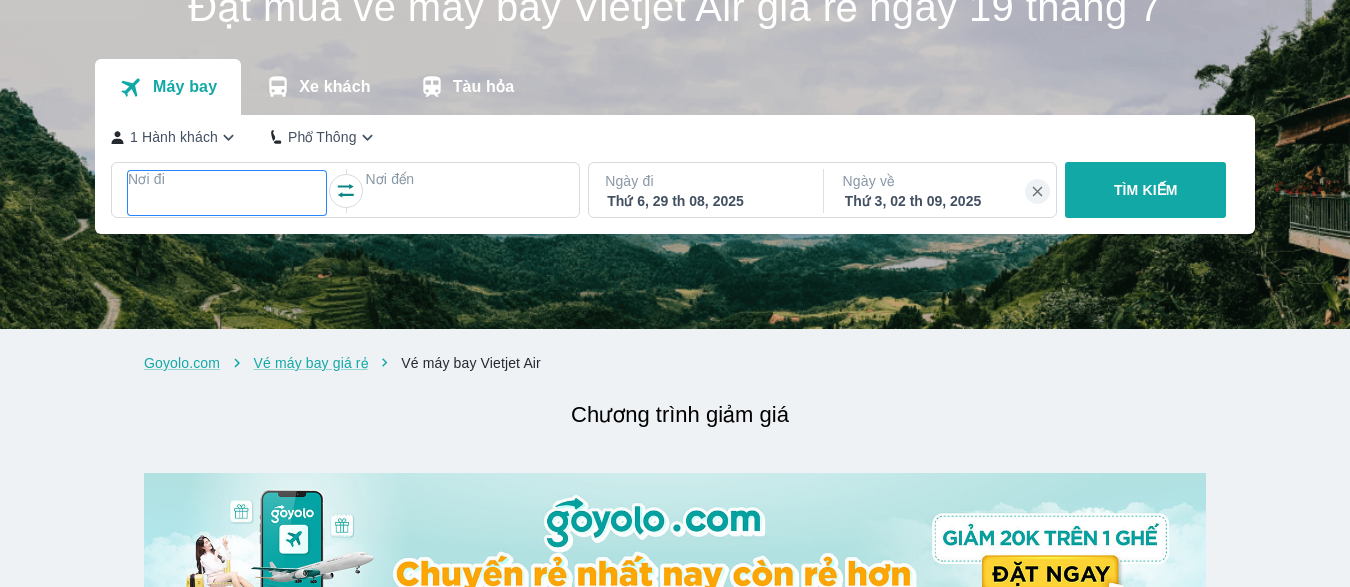 click at bounding box center [227, 203] 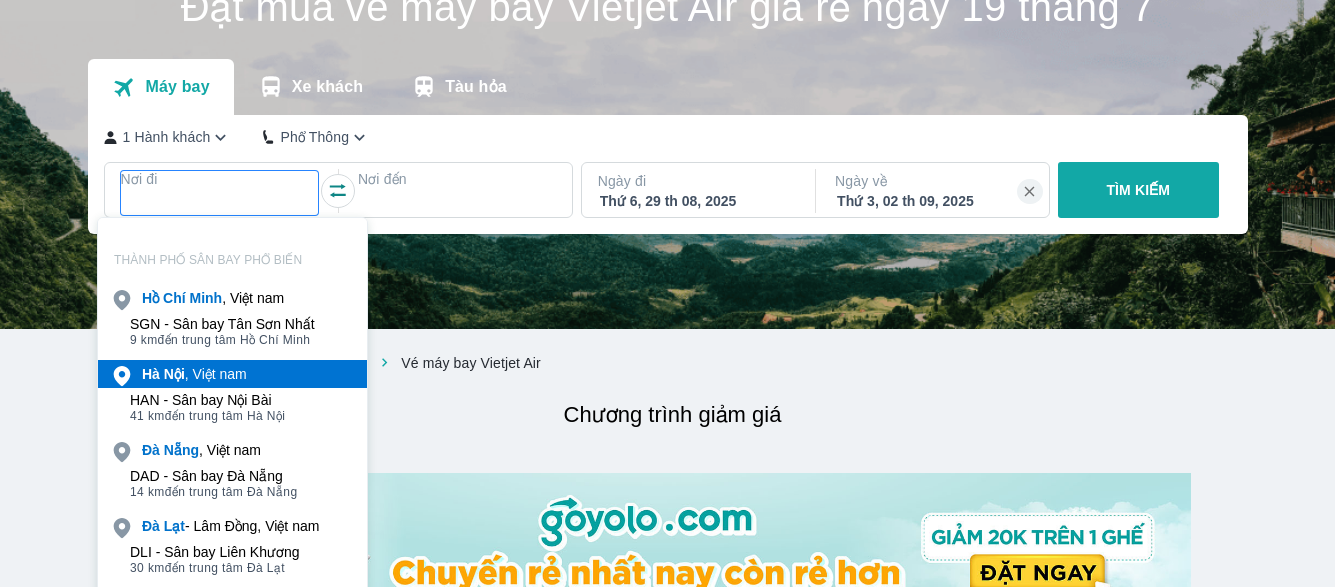 click on "Nội" at bounding box center (174, 374) 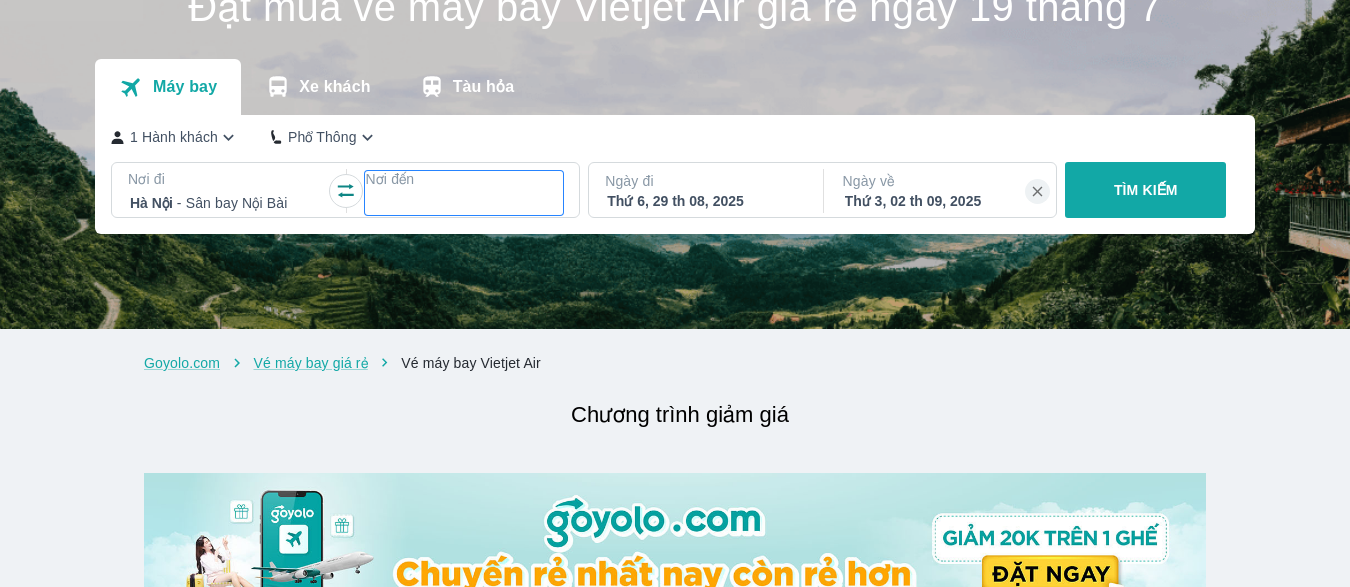 click at bounding box center (464, 203) 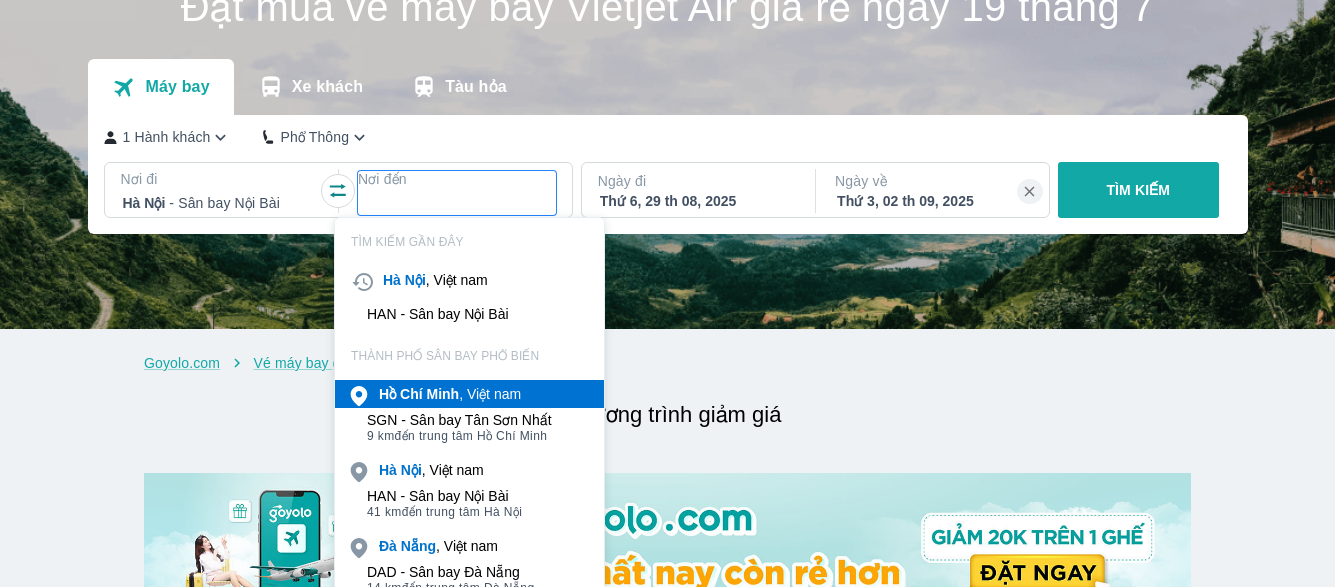 scroll, scrollTop: 100, scrollLeft: 0, axis: vertical 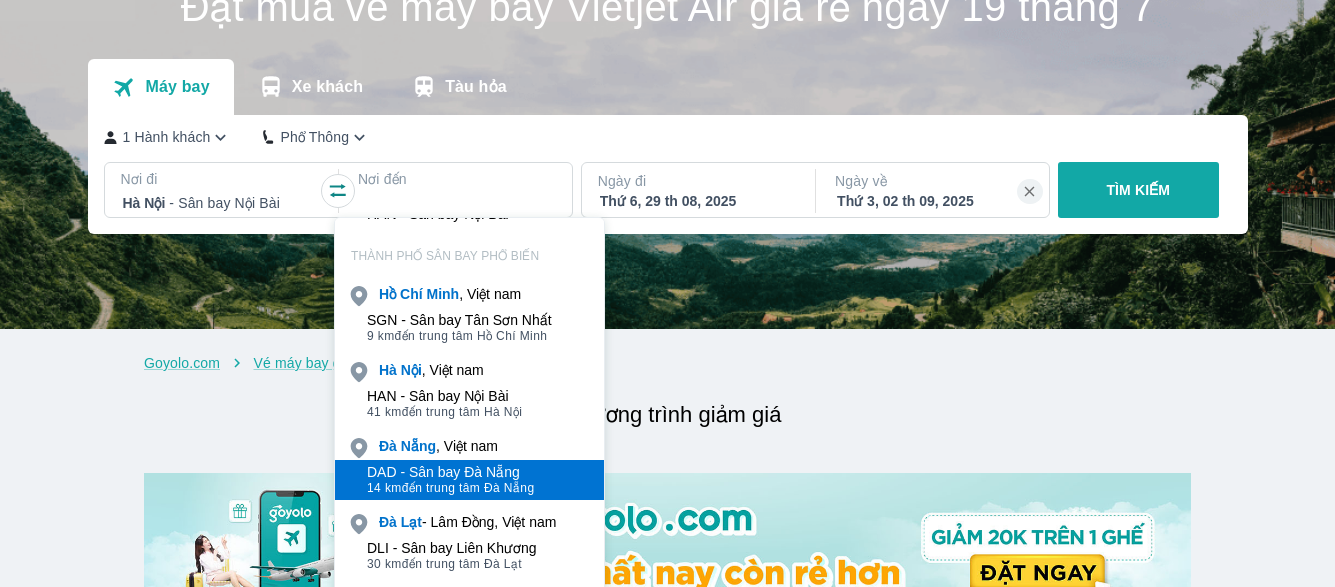 click on "DAD - Sân bay Đà Nẵng" at bounding box center [450, 472] 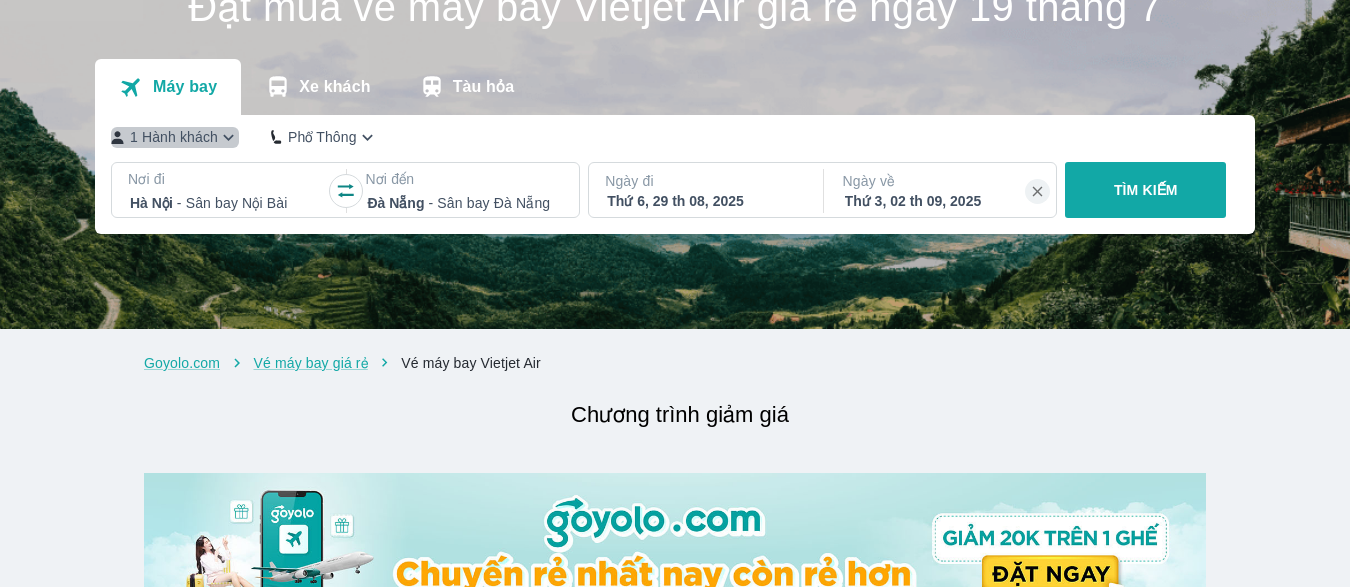 click 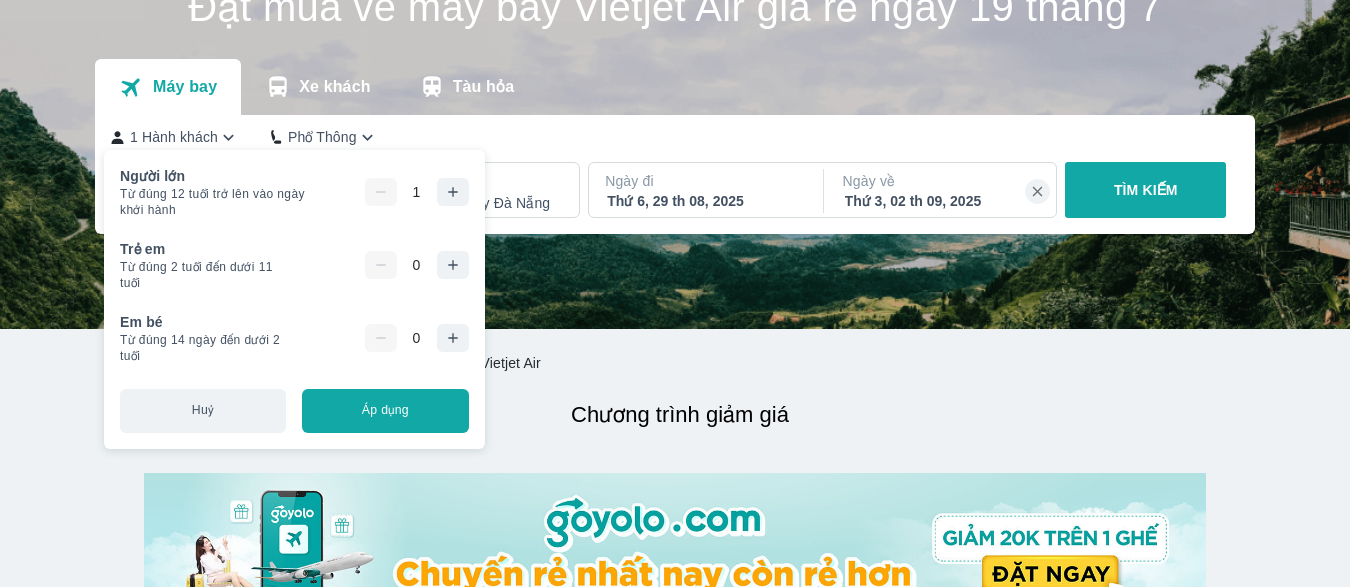 click 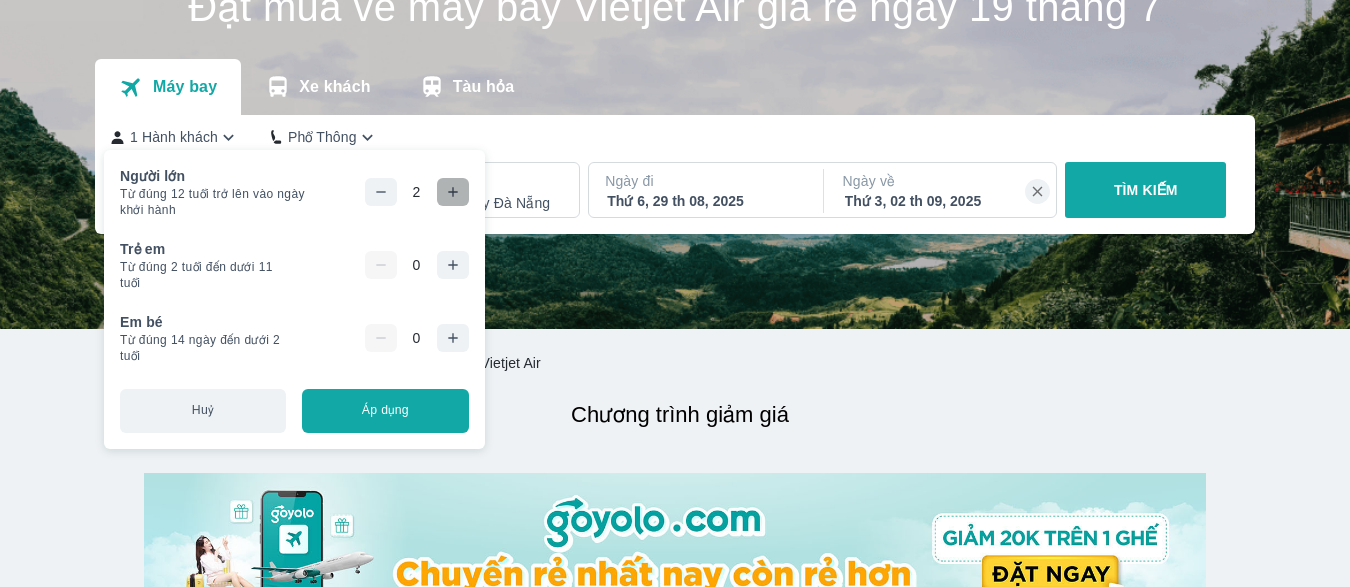 click 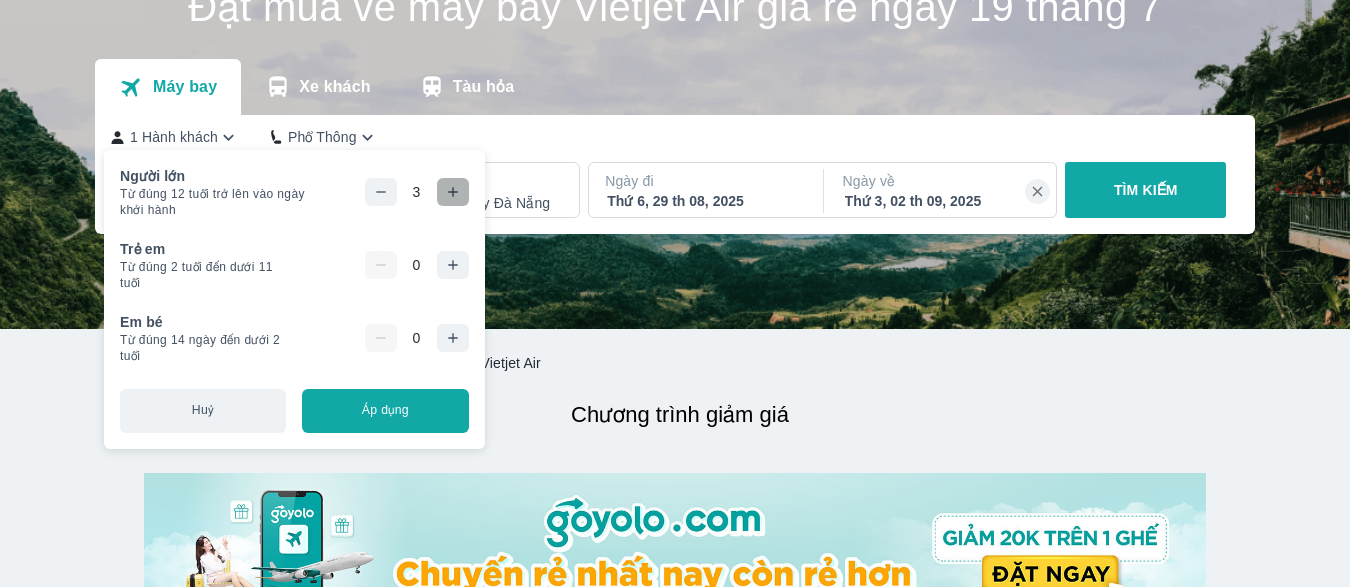click 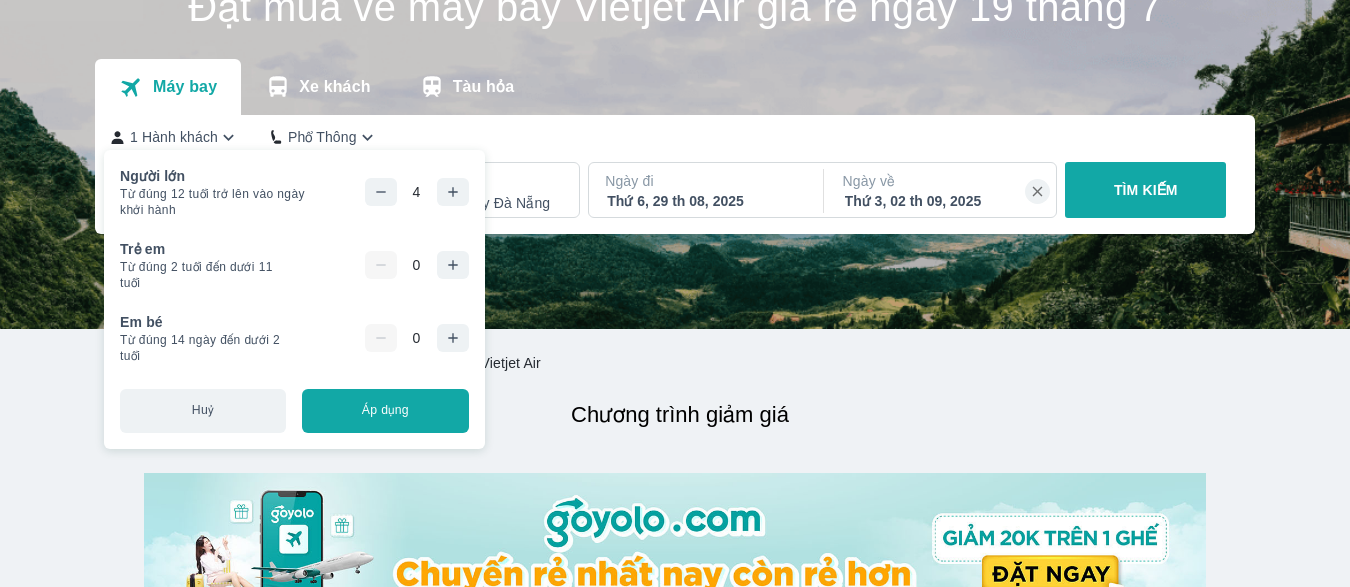 click on "Áp dụng" at bounding box center (385, 411) 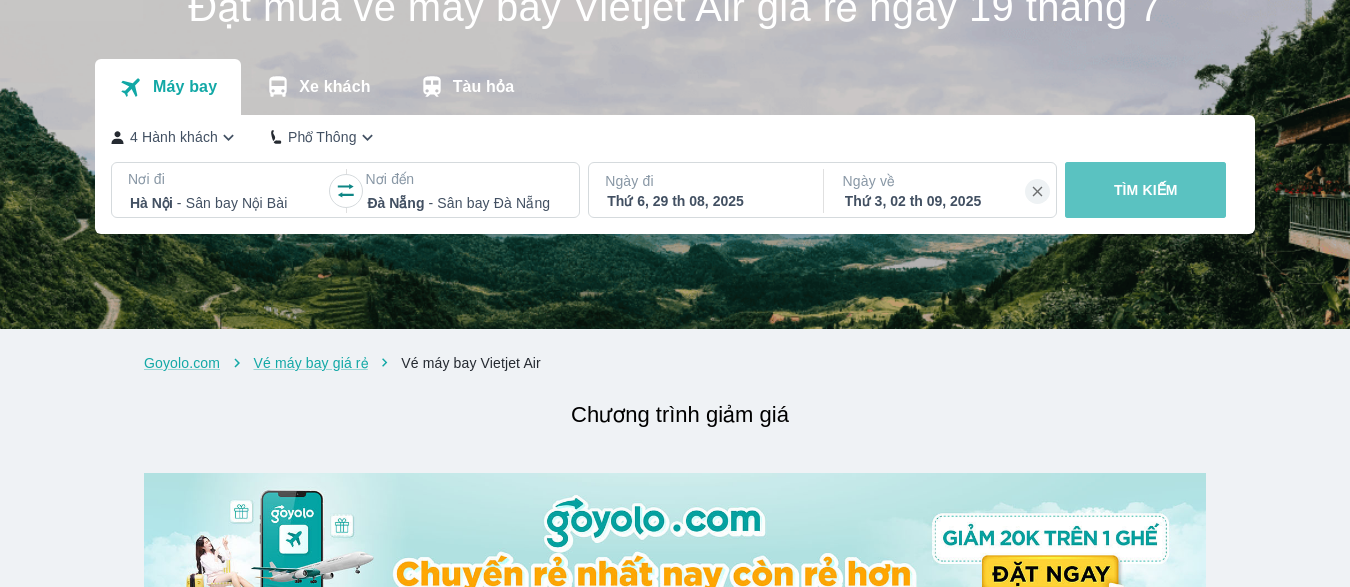 click on "TÌM KIẾM" at bounding box center (1145, 190) 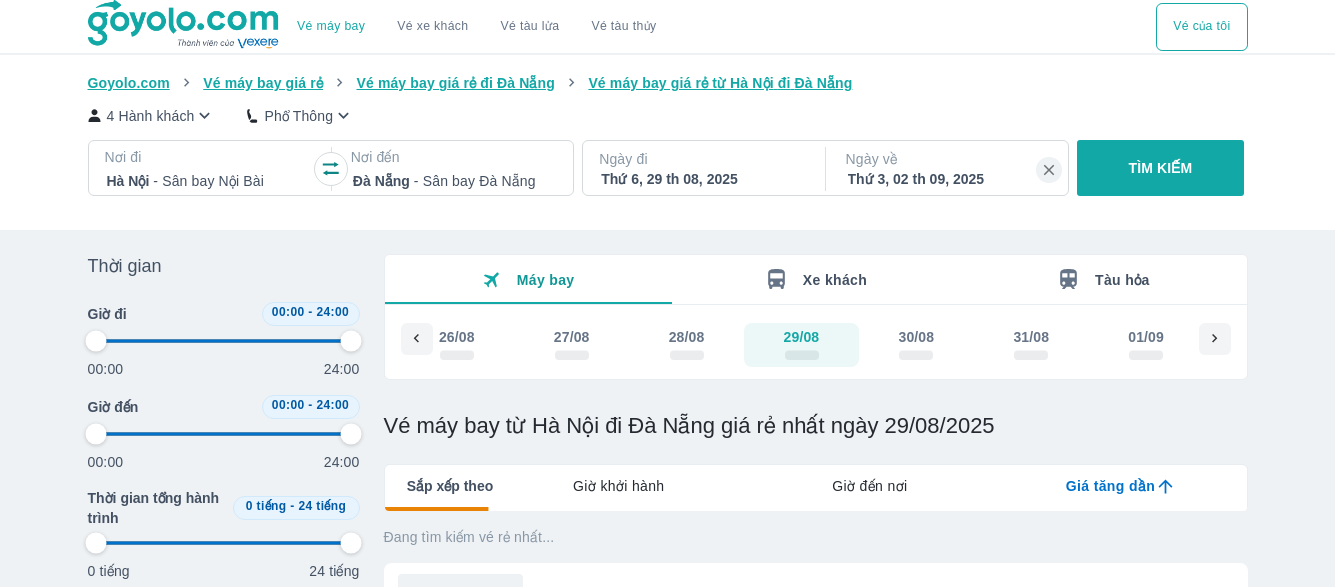 type on "97.9166666666667" 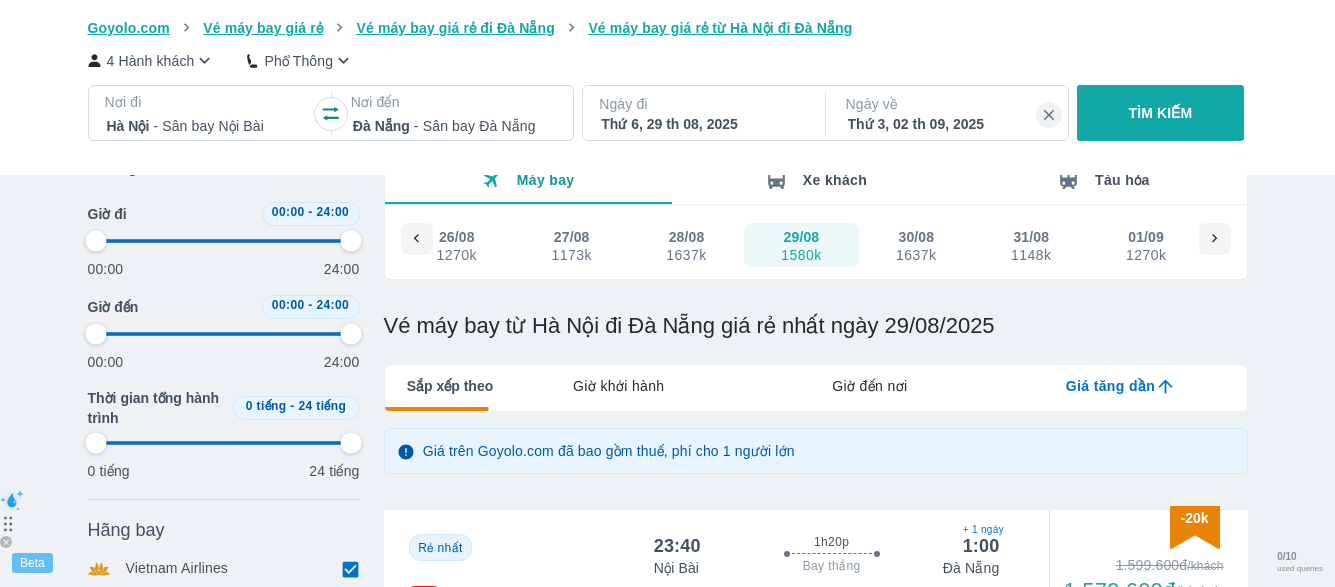 type on "97.9166666666667" 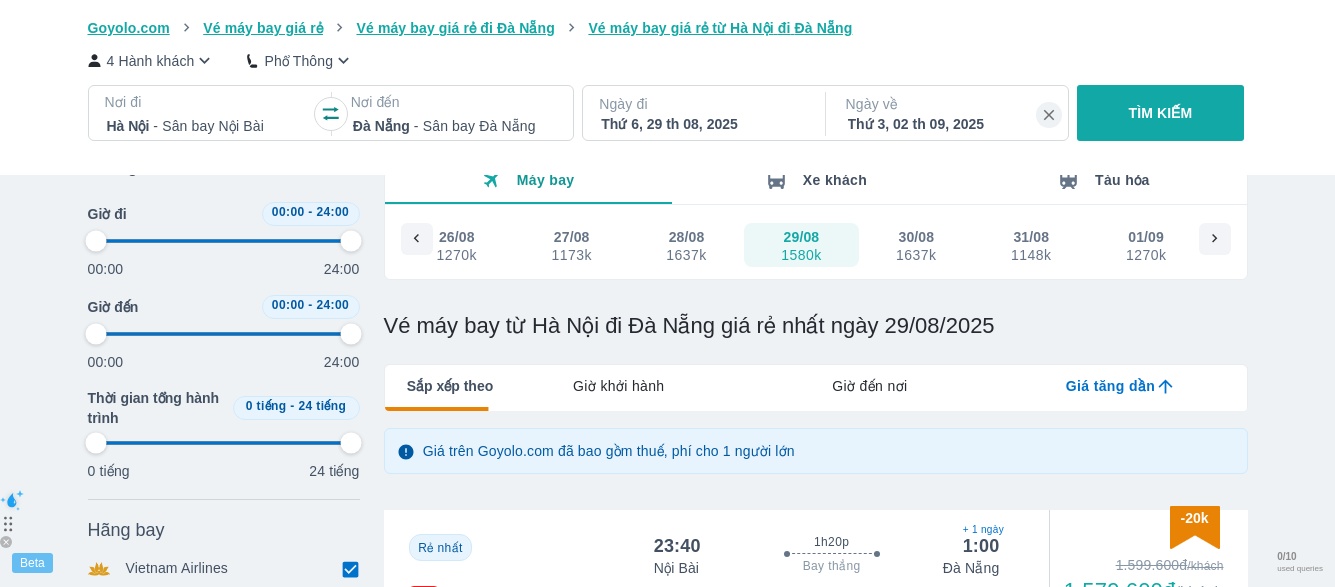 type on "97.9166666666667" 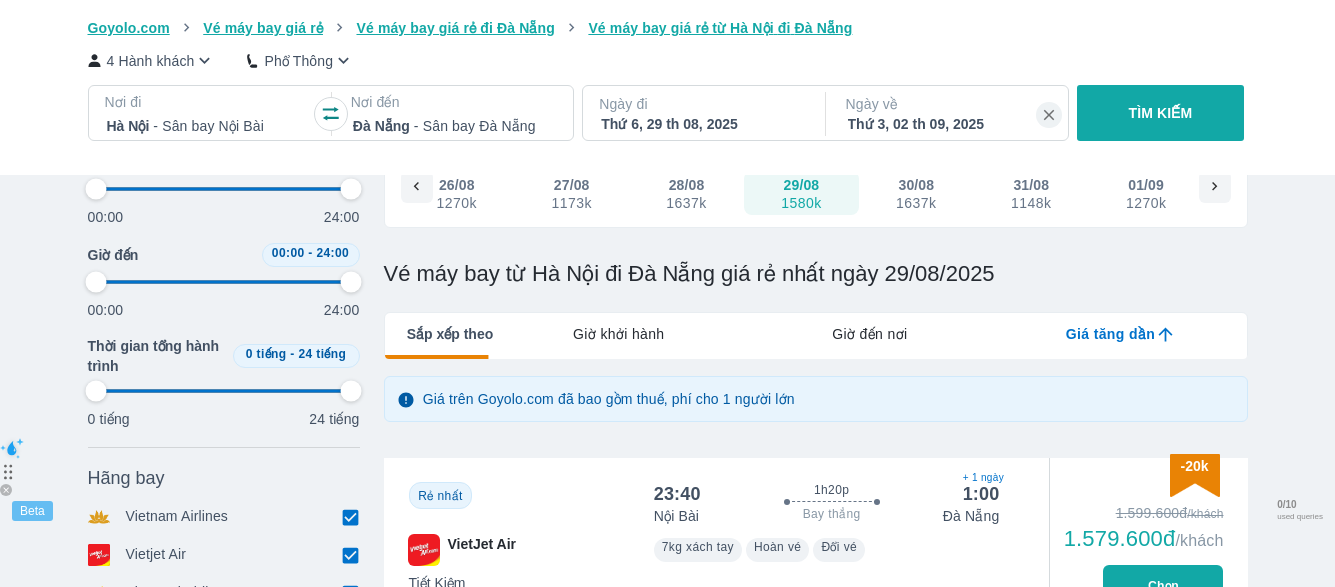 type on "97.9166666666667" 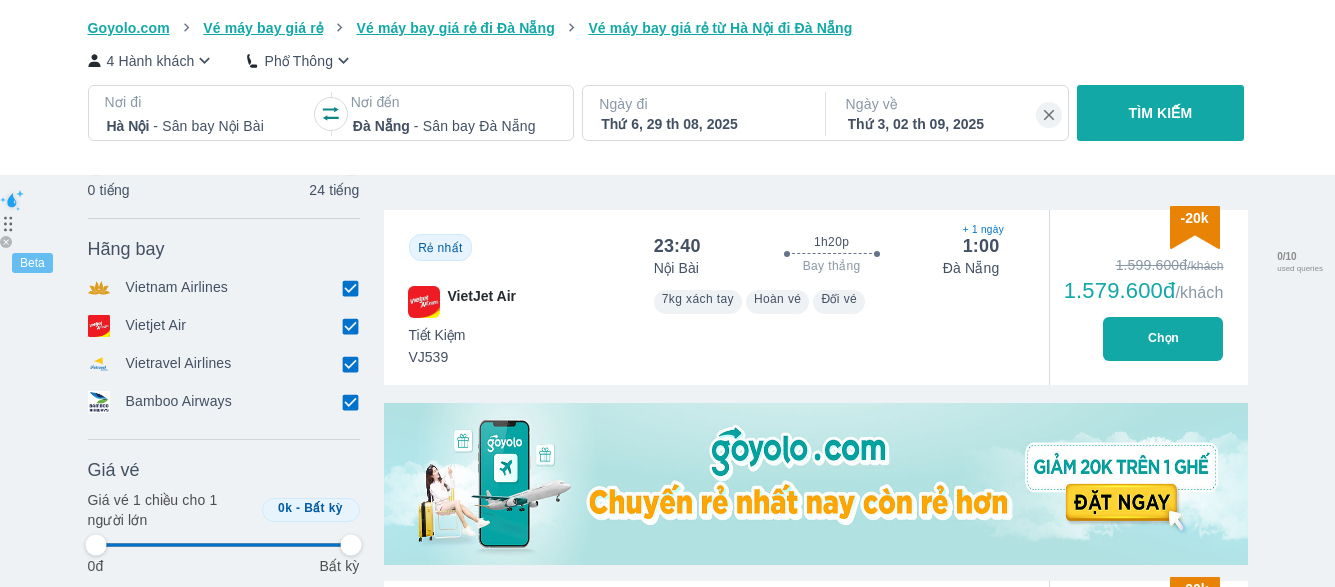 type on "97.9166666666667" 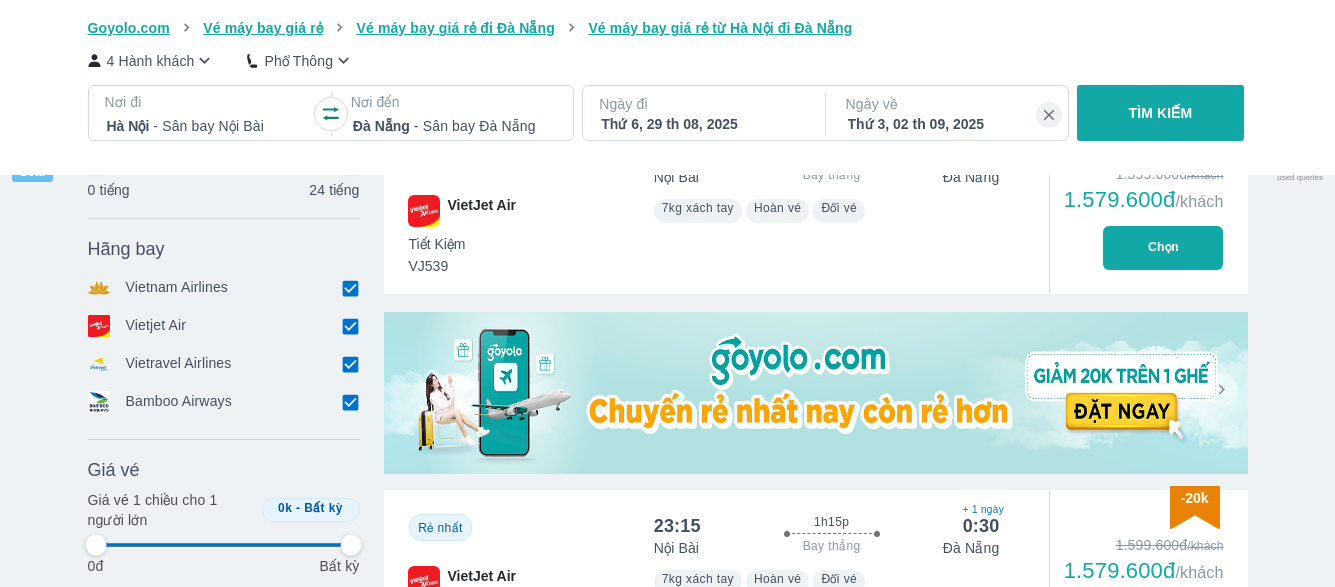 scroll, scrollTop: 600, scrollLeft: 0, axis: vertical 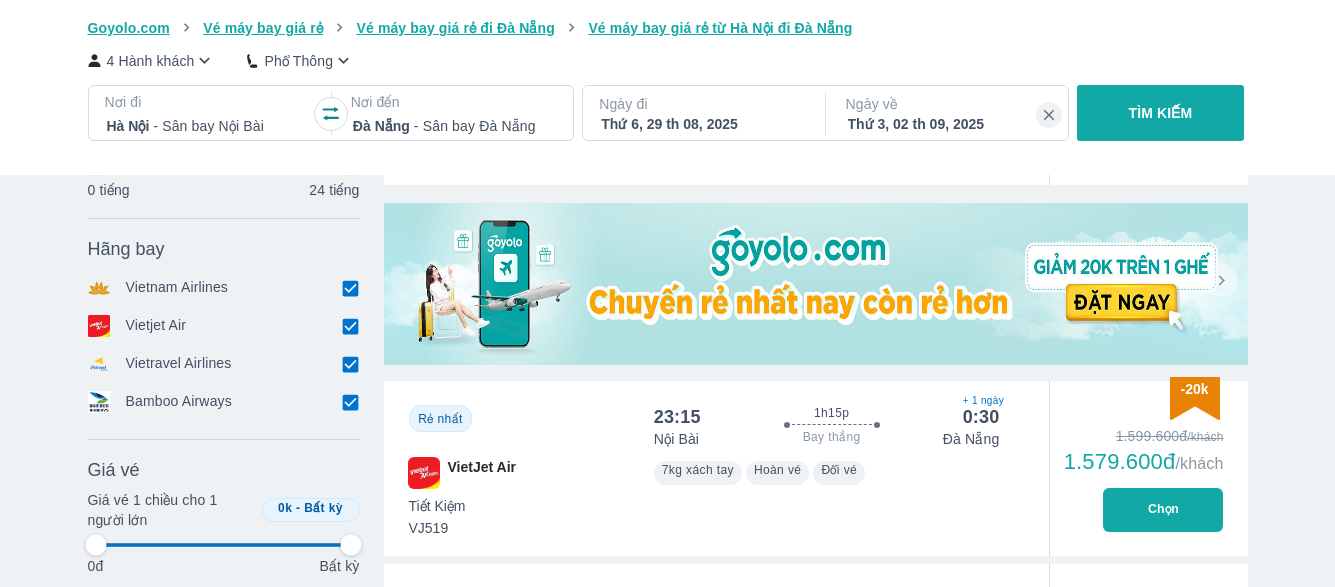 type on "97.9166666666667" 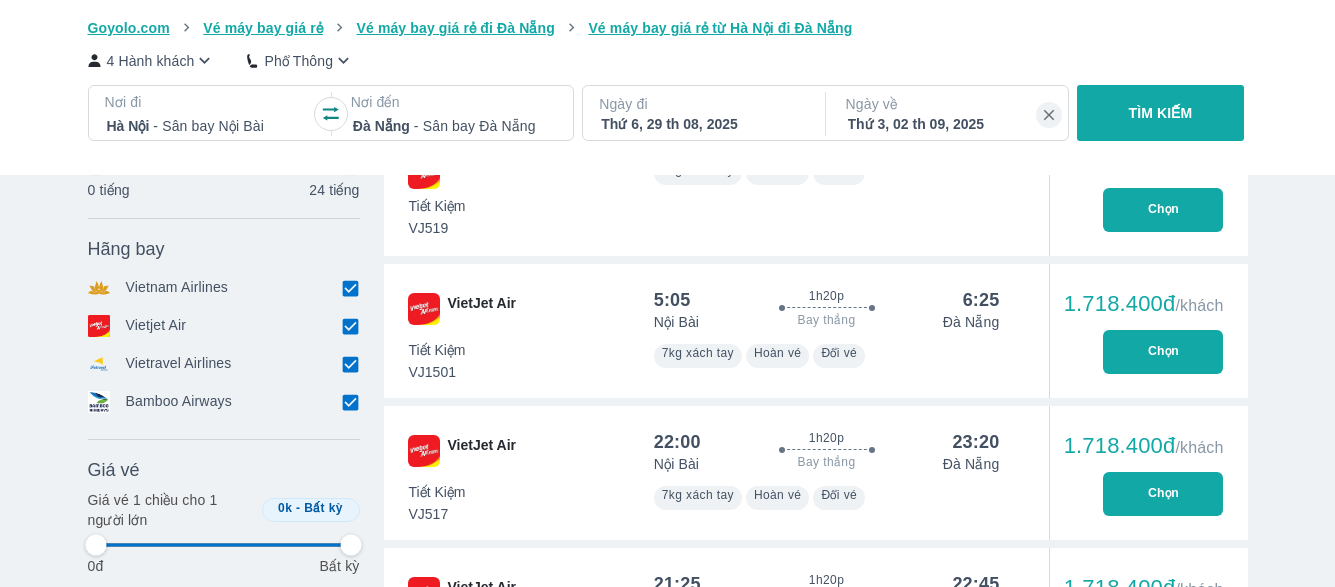 type on "97.9166666666667" 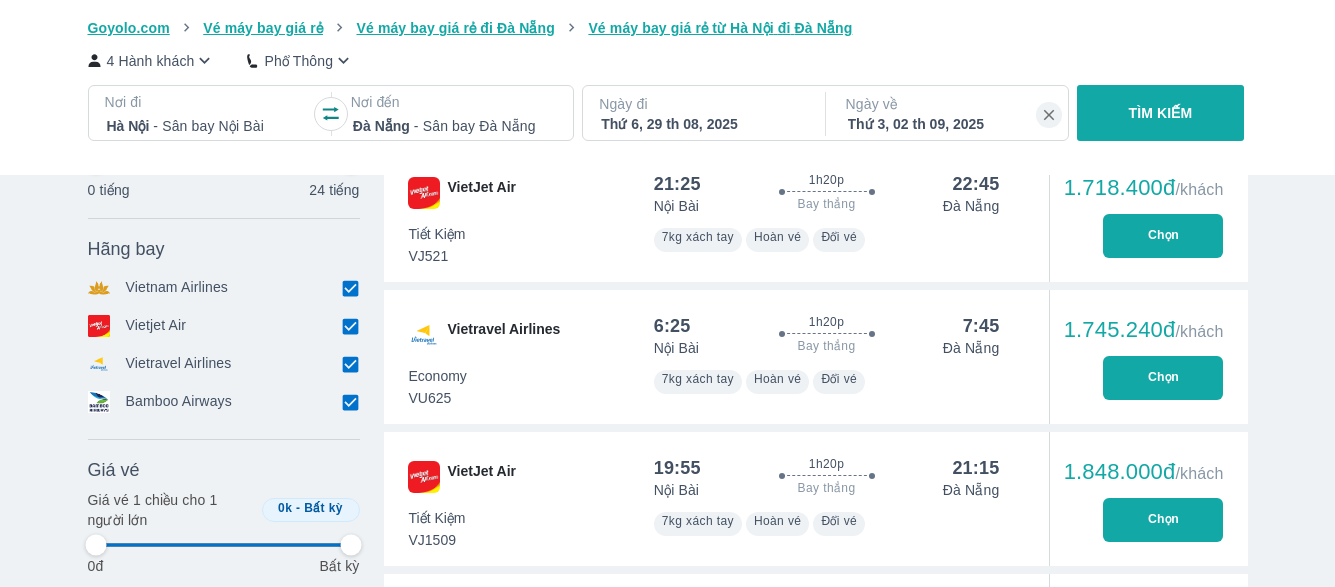 type on "97.9166666666667" 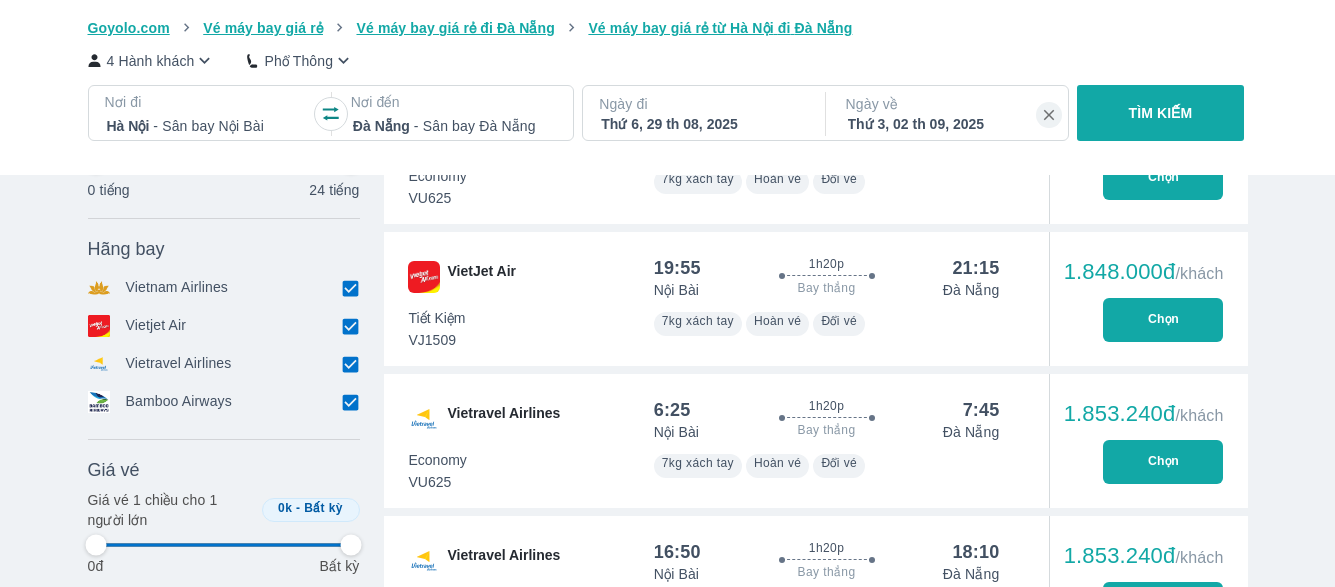 type on "97.9166666666667" 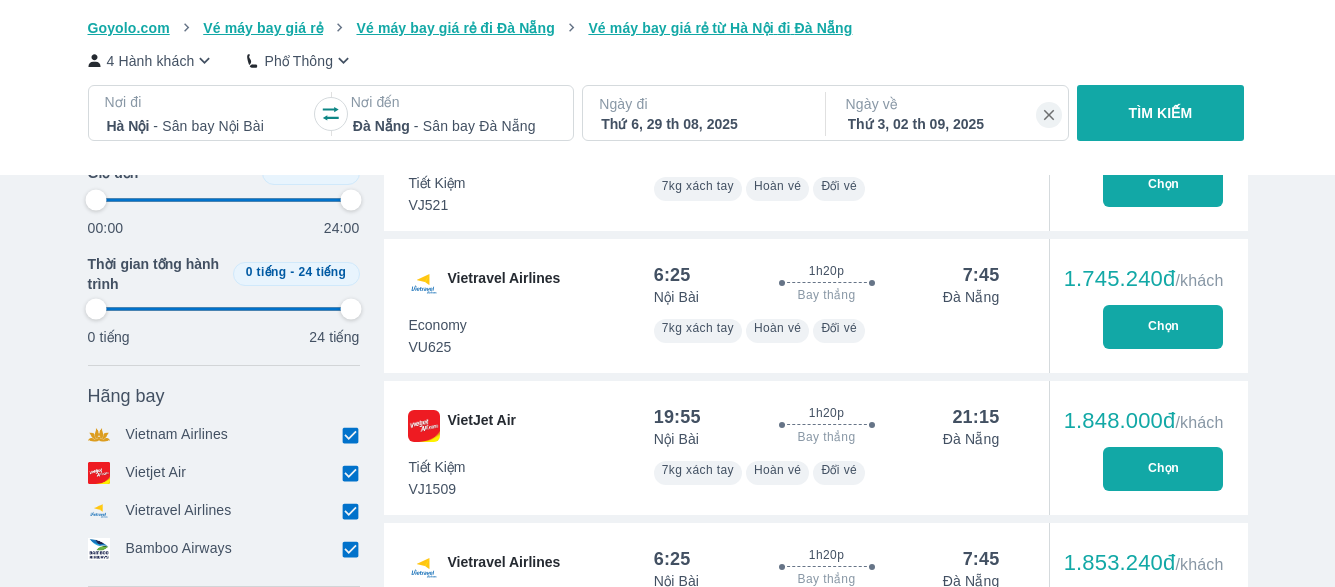 scroll, scrollTop: 1300, scrollLeft: 0, axis: vertical 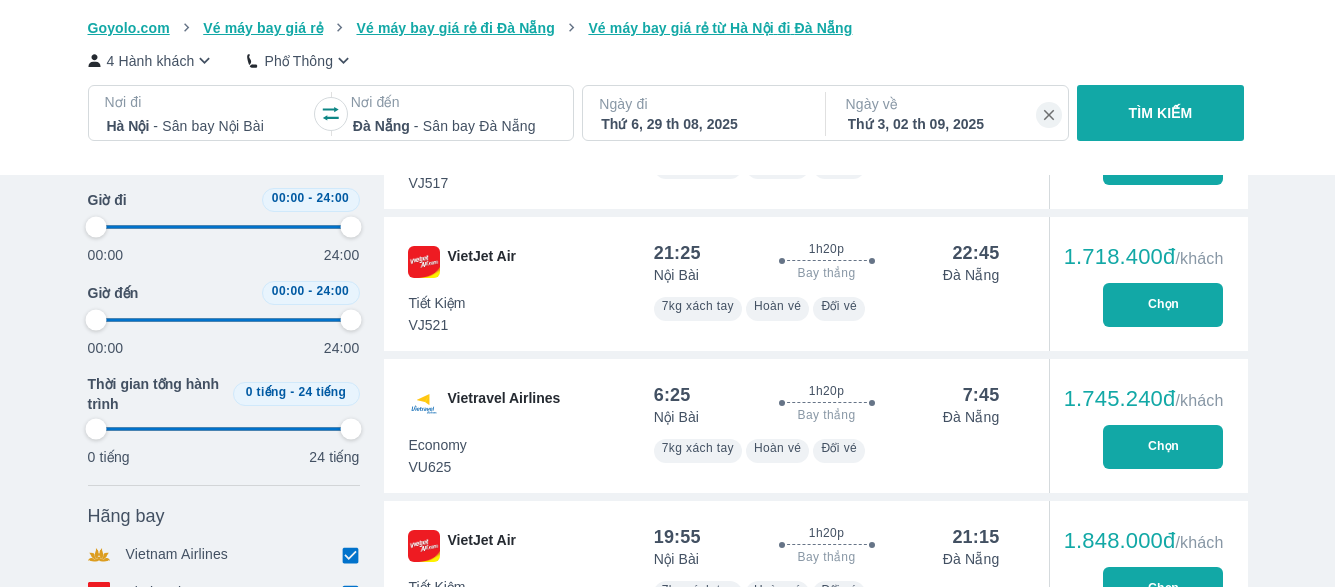 type on "97.9166666666667" 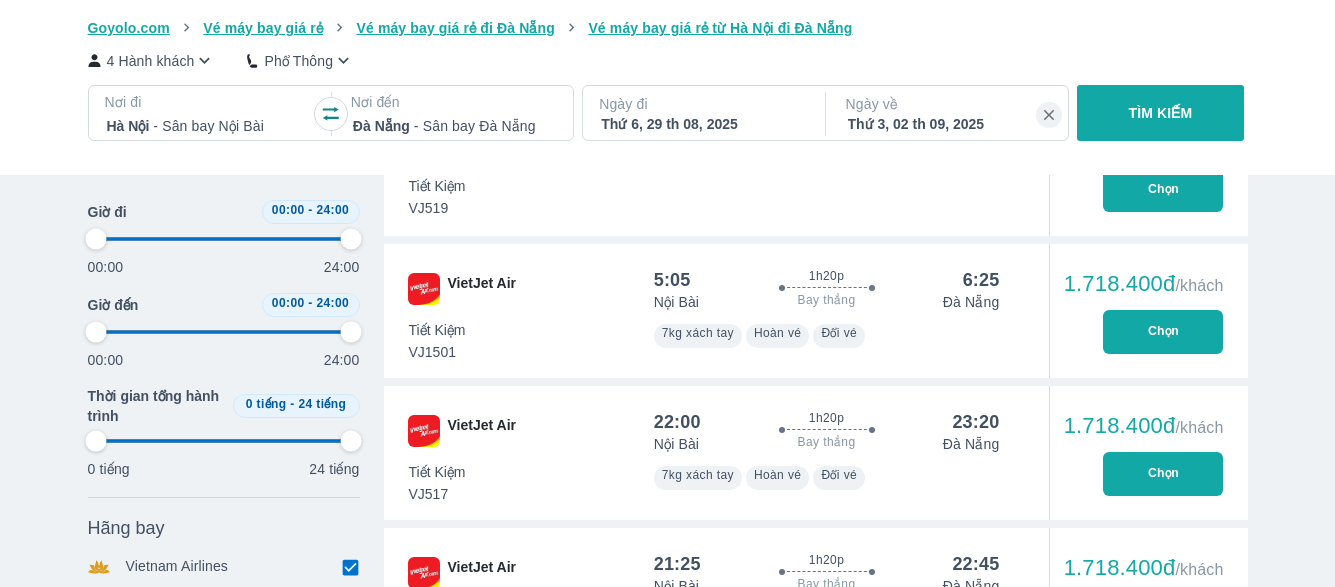 type on "97.9166666666667" 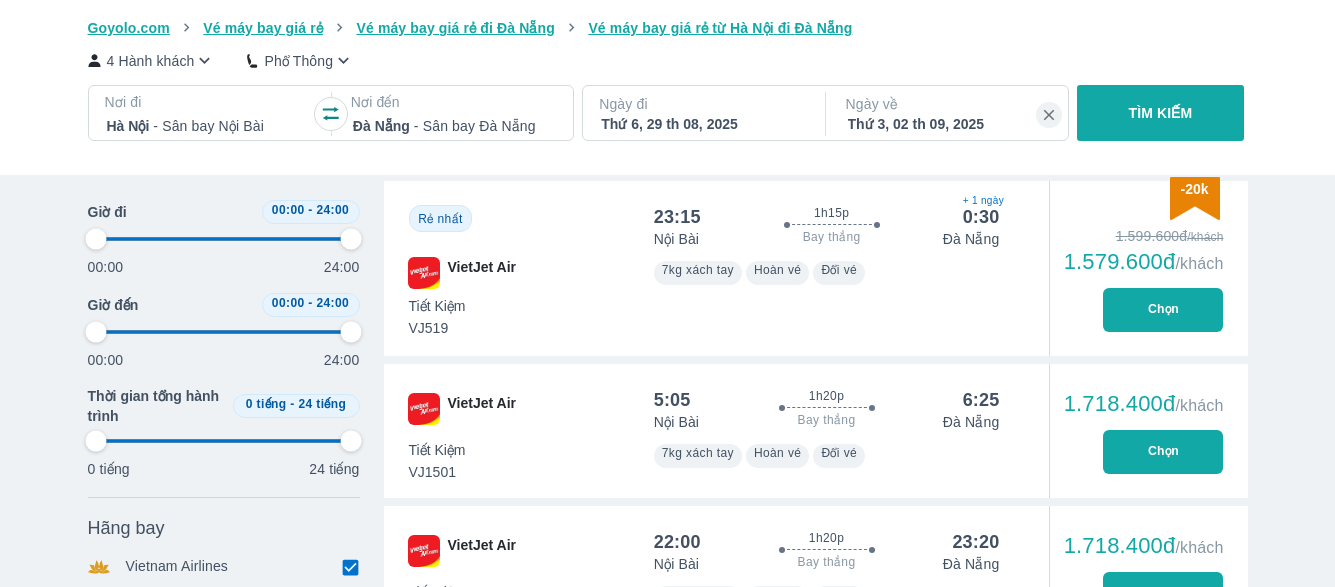 type on "97.9166666666667" 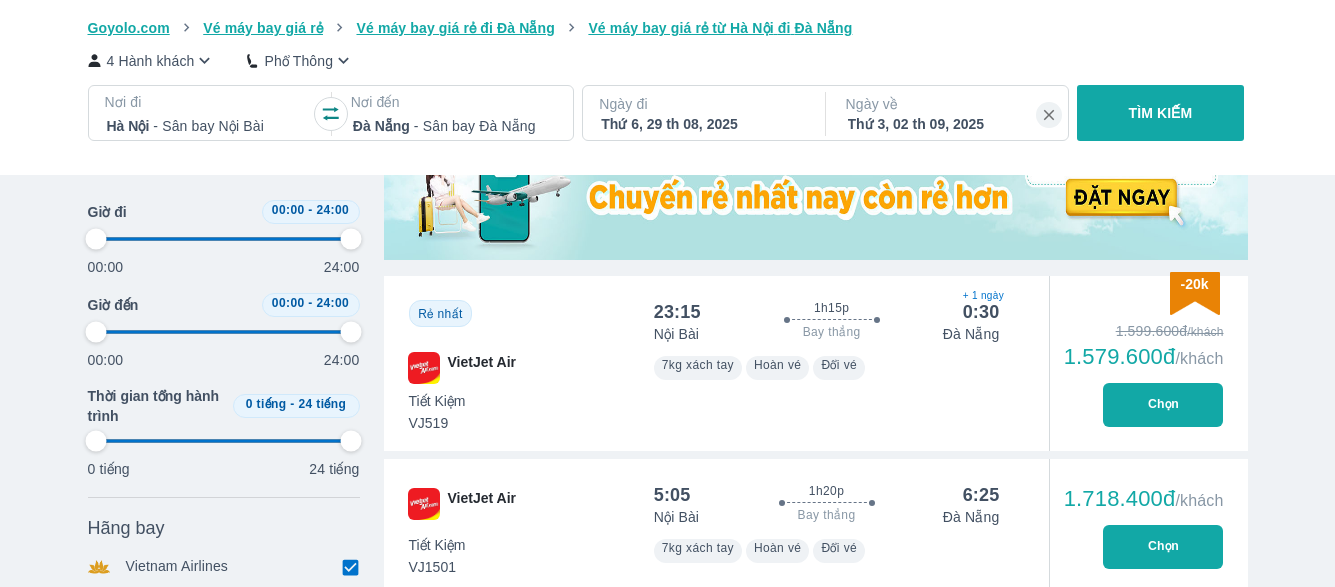 scroll, scrollTop: 700, scrollLeft: 0, axis: vertical 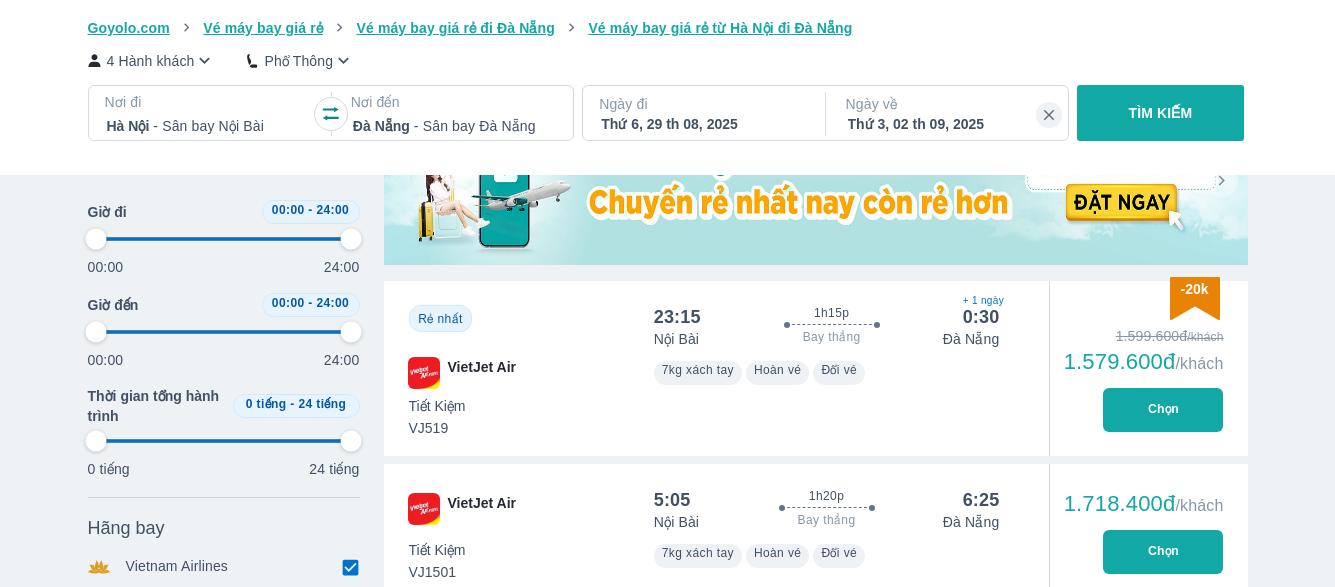 type on "97.9166666666667" 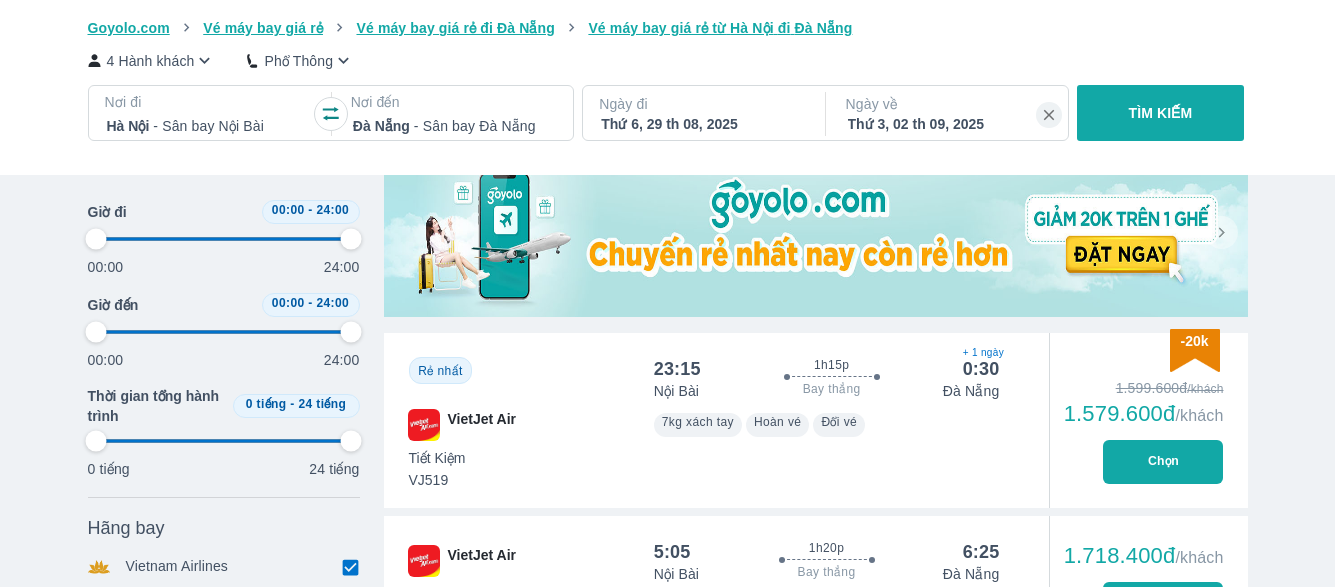 scroll, scrollTop: 600, scrollLeft: 0, axis: vertical 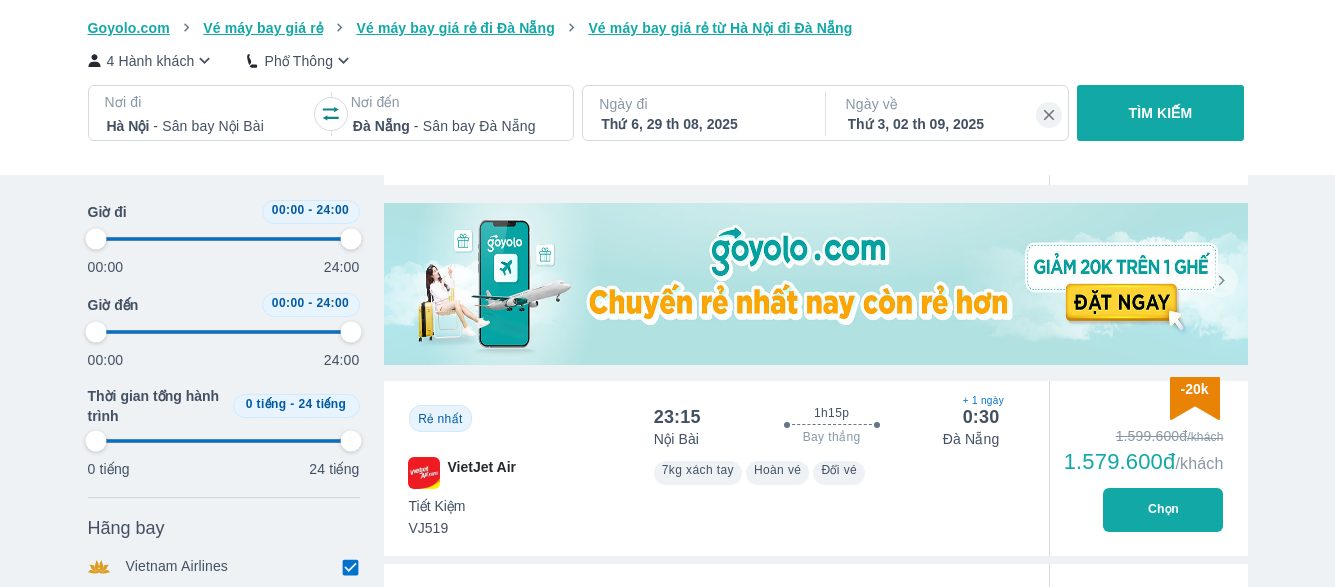type on "97.9166666666667" 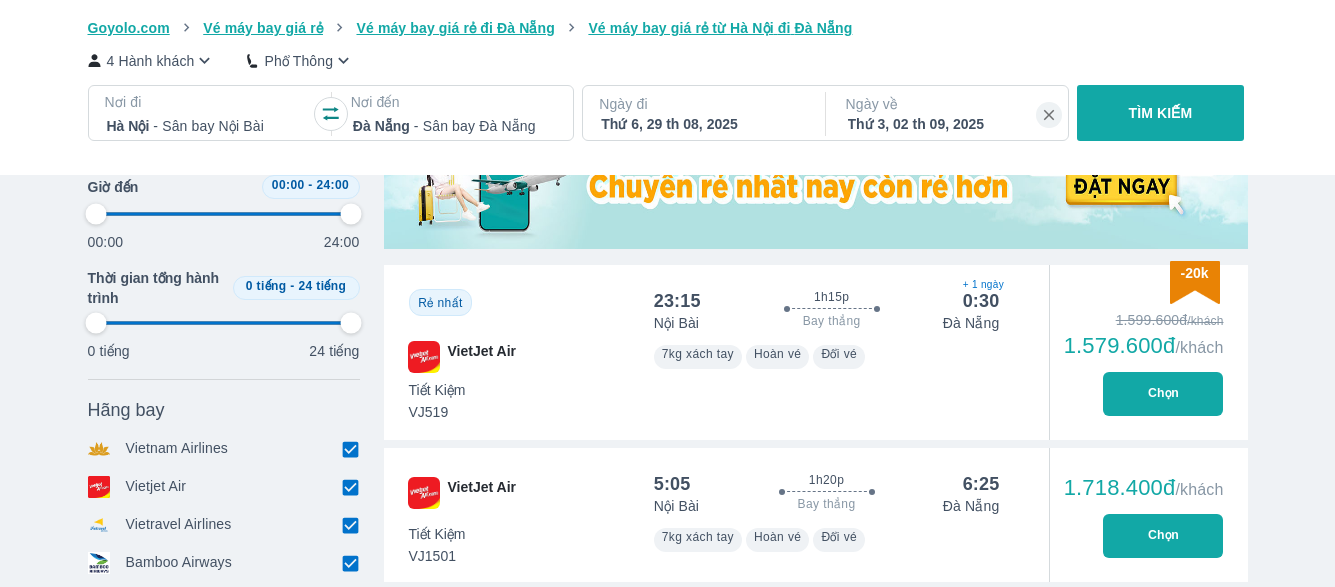 scroll, scrollTop: 800, scrollLeft: 0, axis: vertical 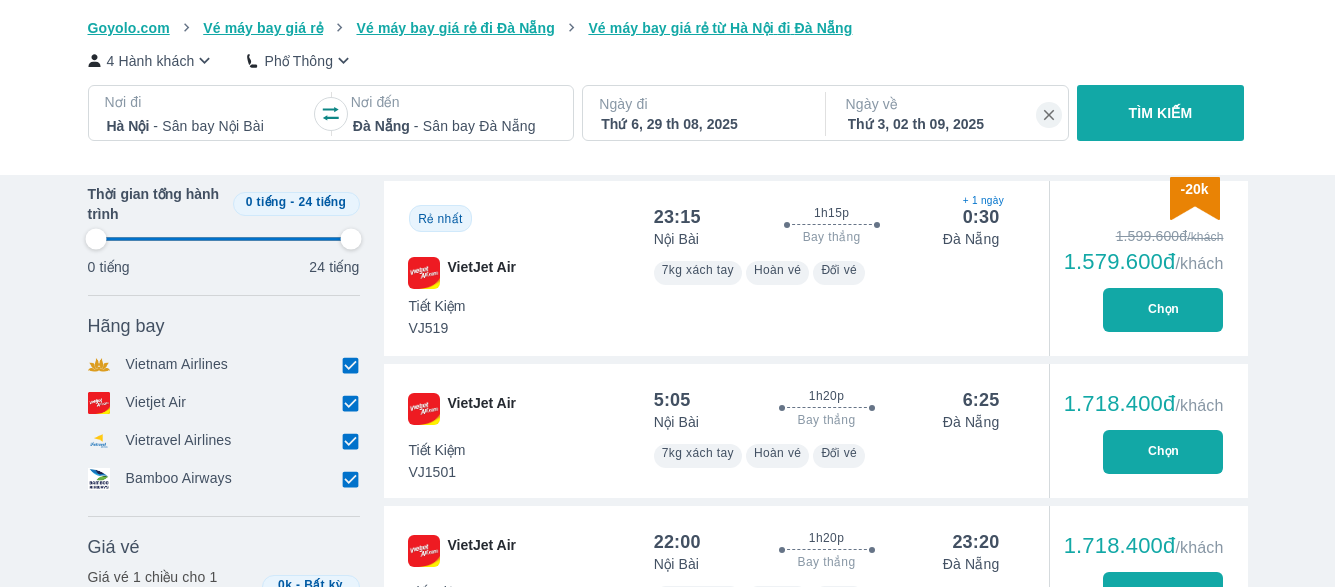 type on "97.9166666666667" 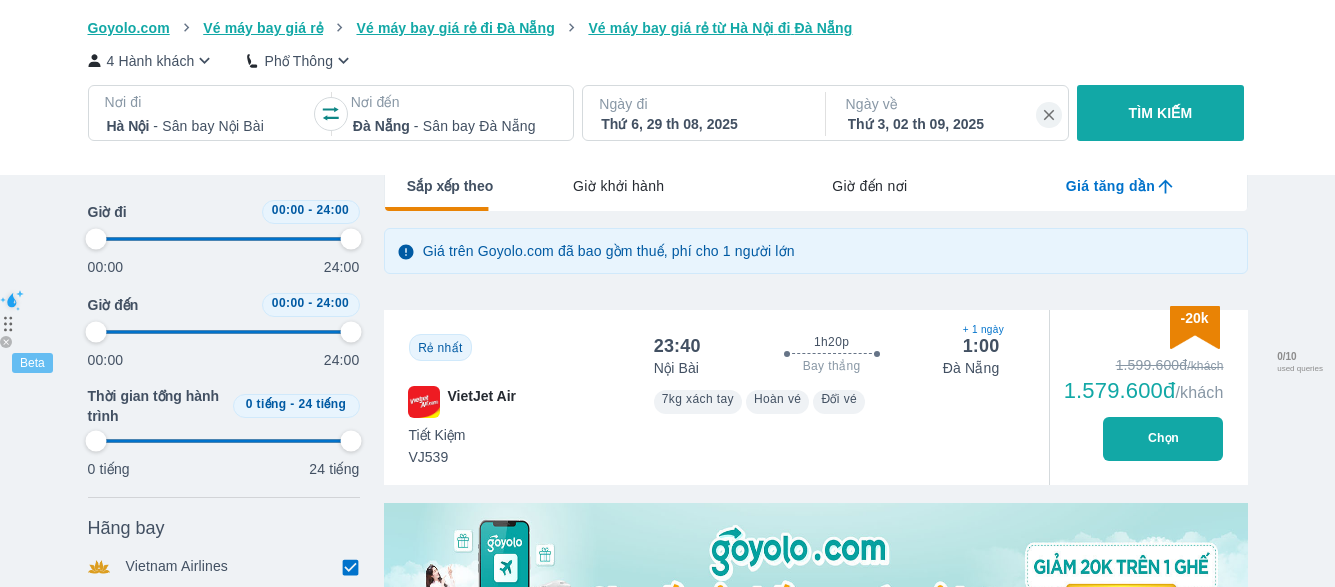 type on "97.9166666666667" 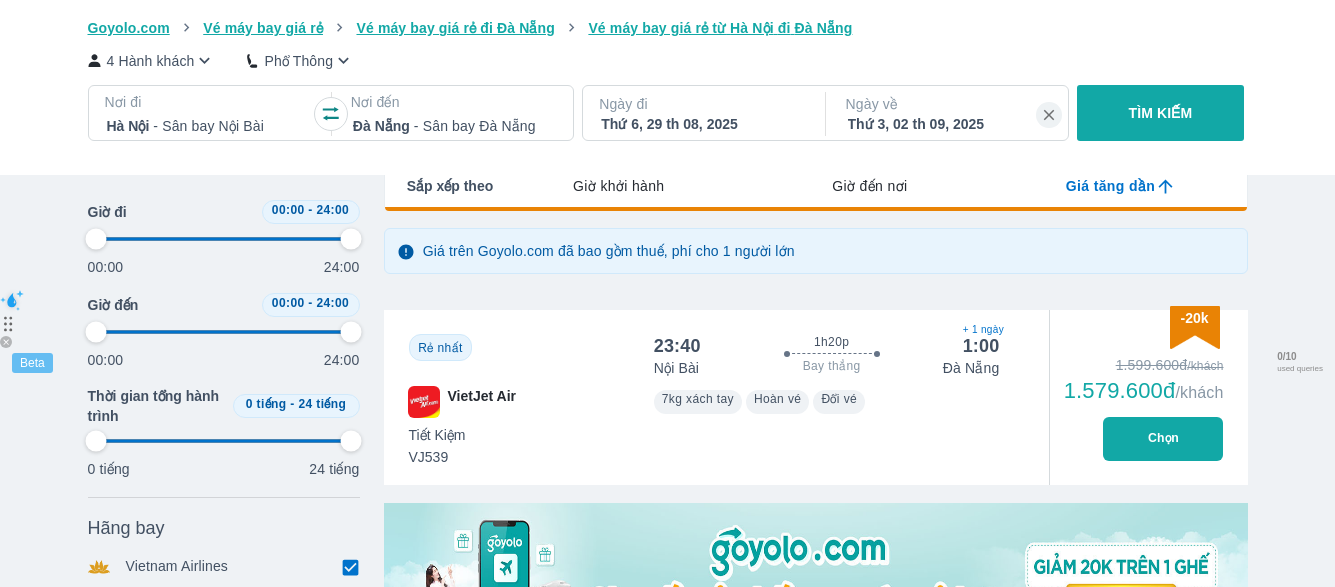 type on "97.9166666666667" 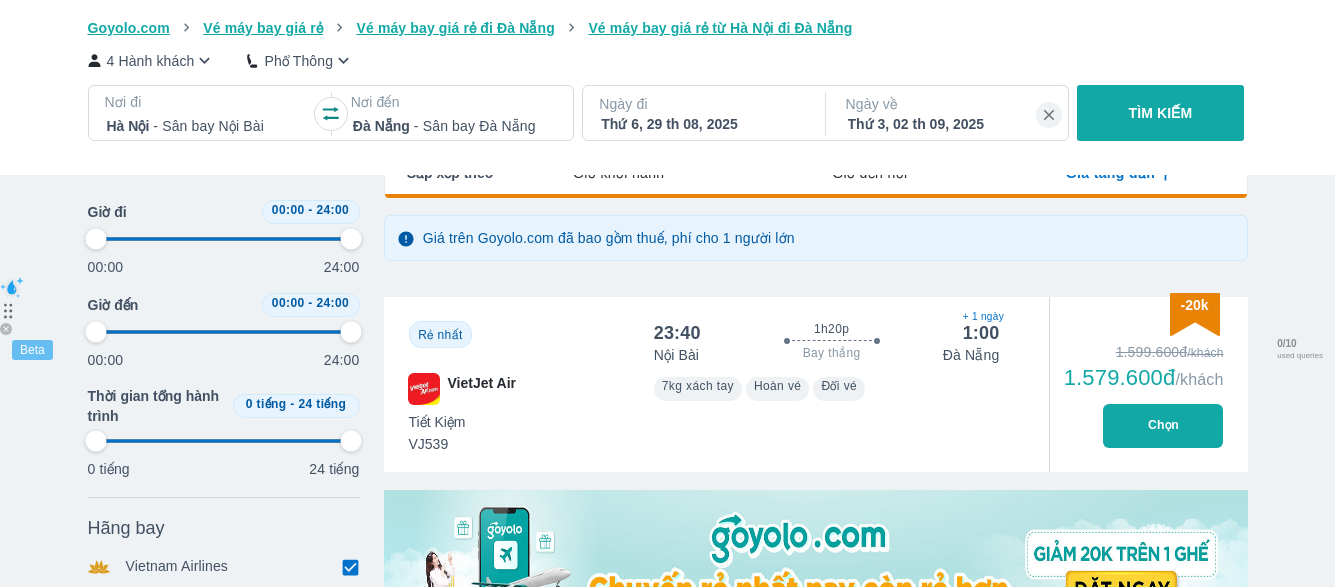 type on "97.9166666666667" 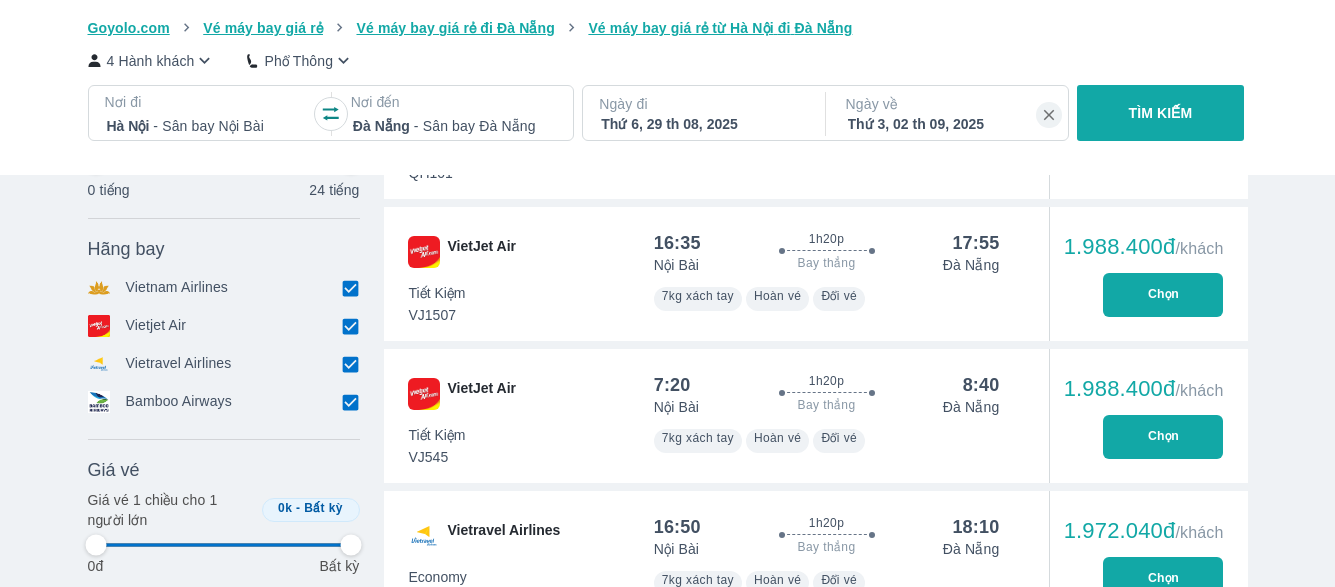 scroll, scrollTop: 2100, scrollLeft: 0, axis: vertical 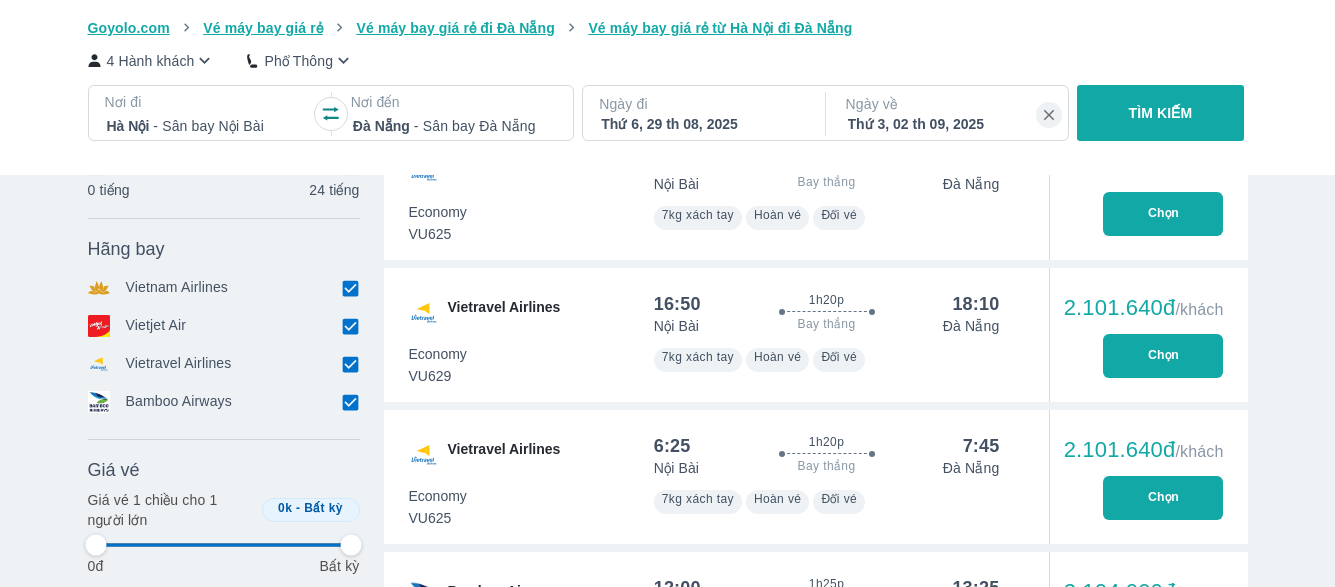 type on "97.9166666666667" 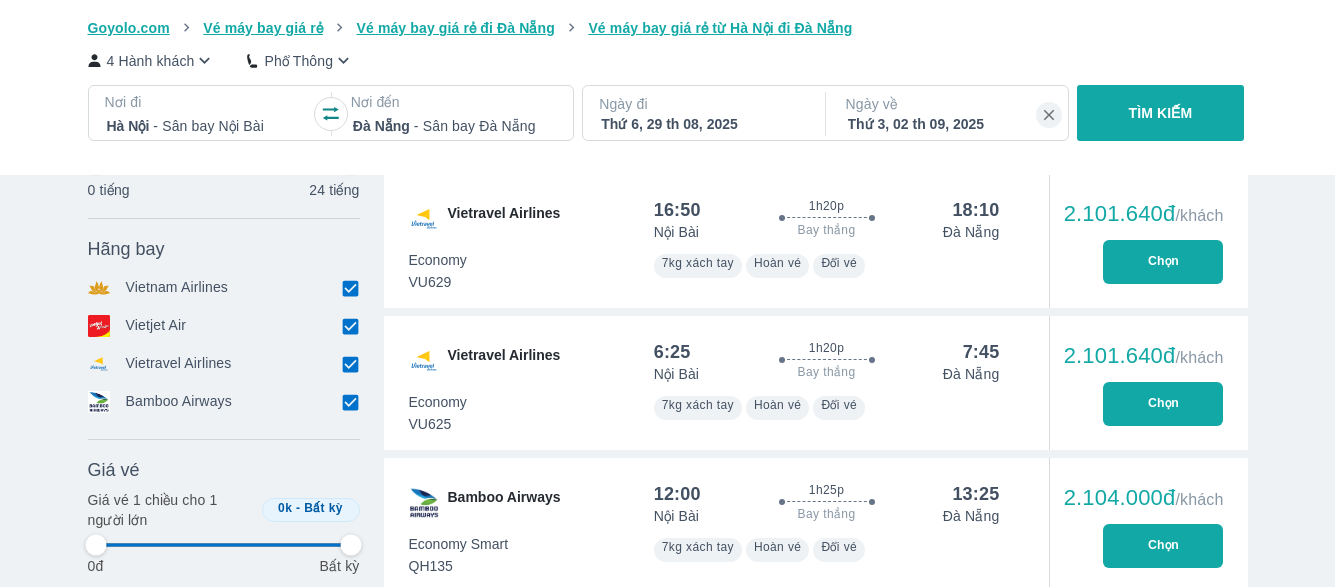 type on "97.9166666666667" 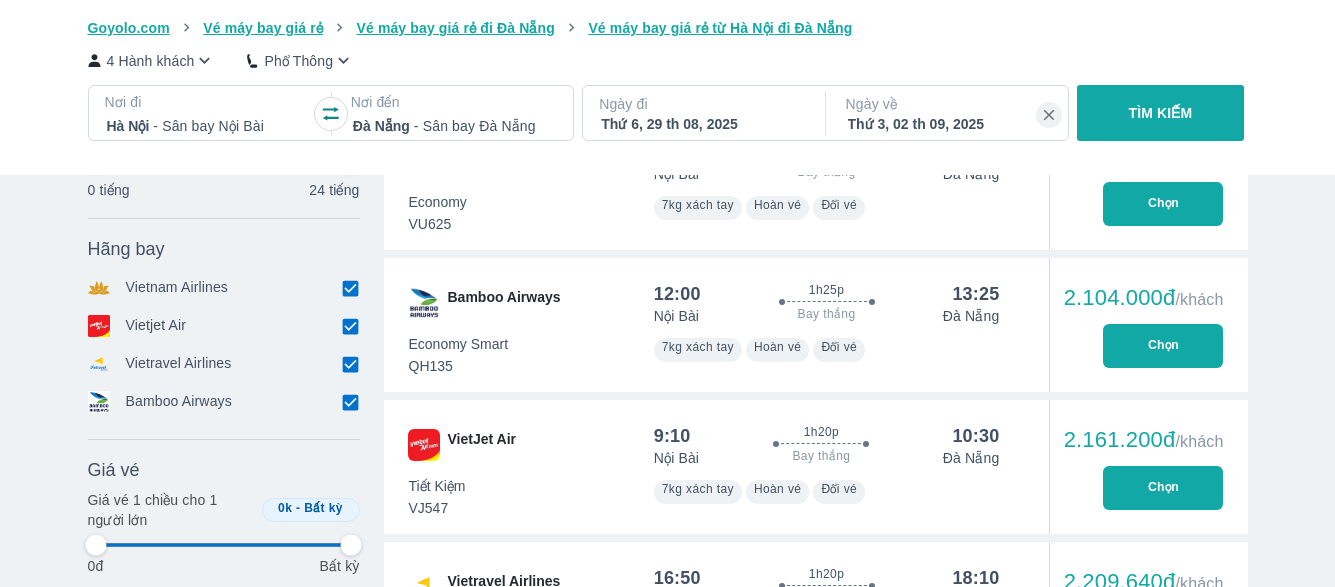 type on "97.9166666666667" 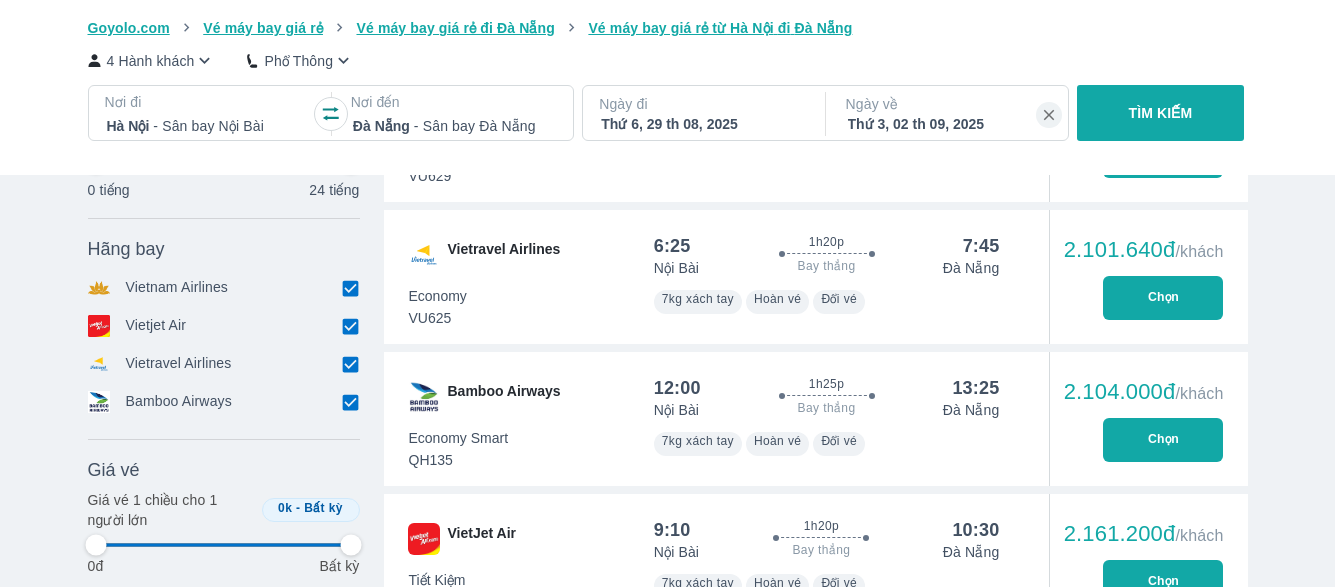 type on "97.9166666666667" 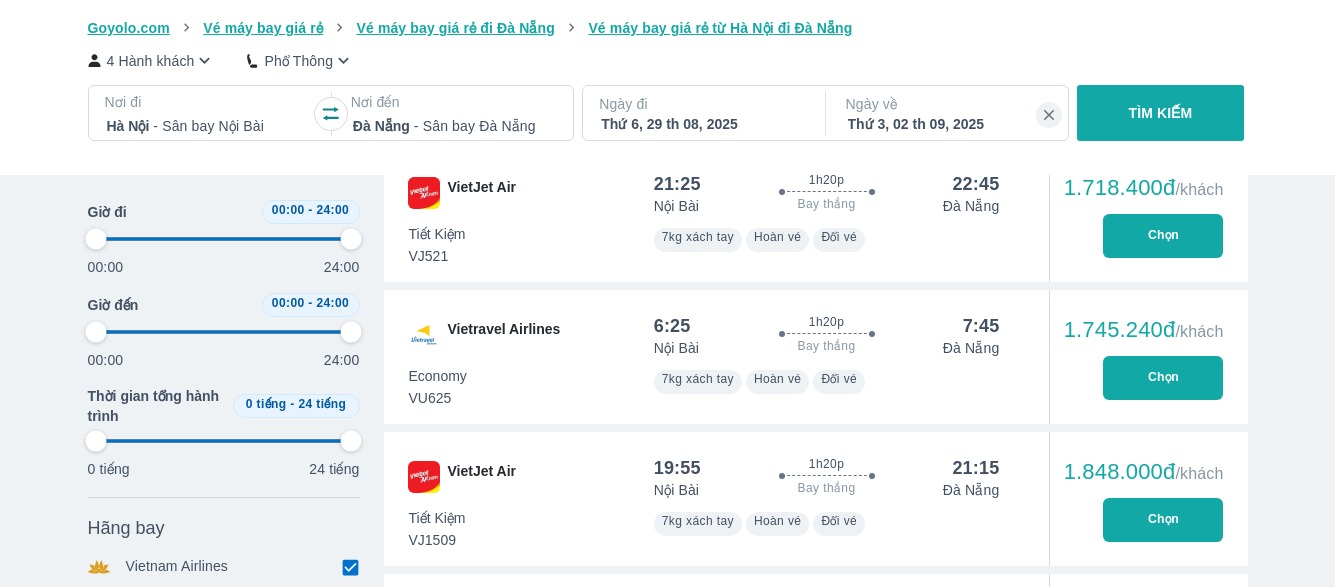 type on "97.9166666666667" 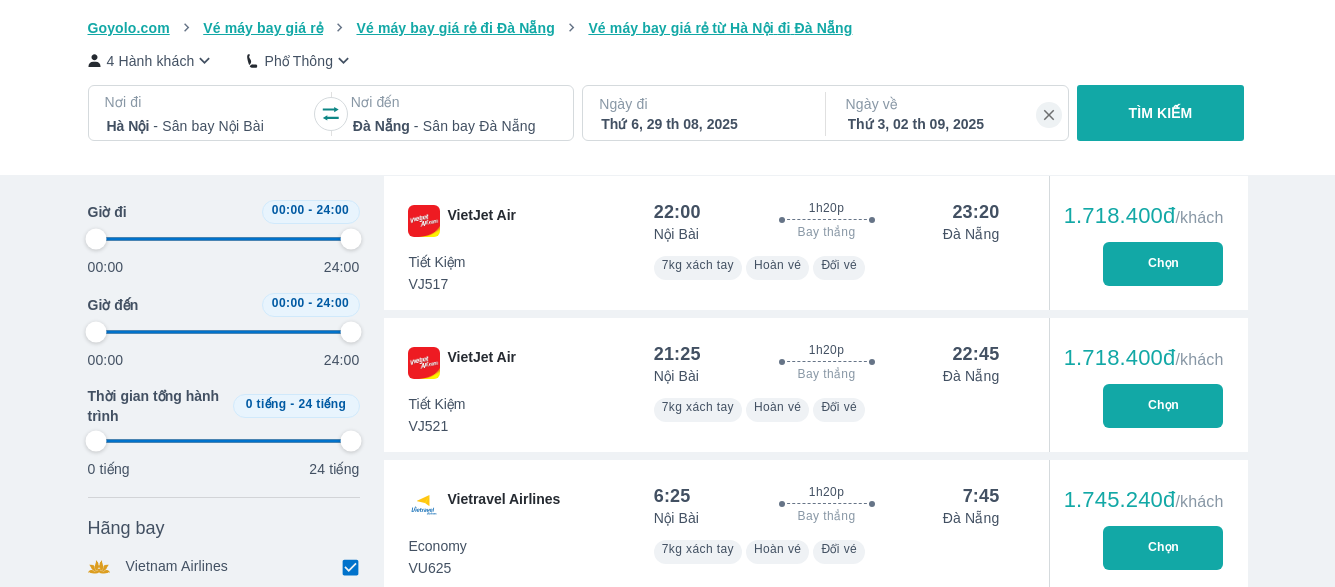 type on "97.9166666666667" 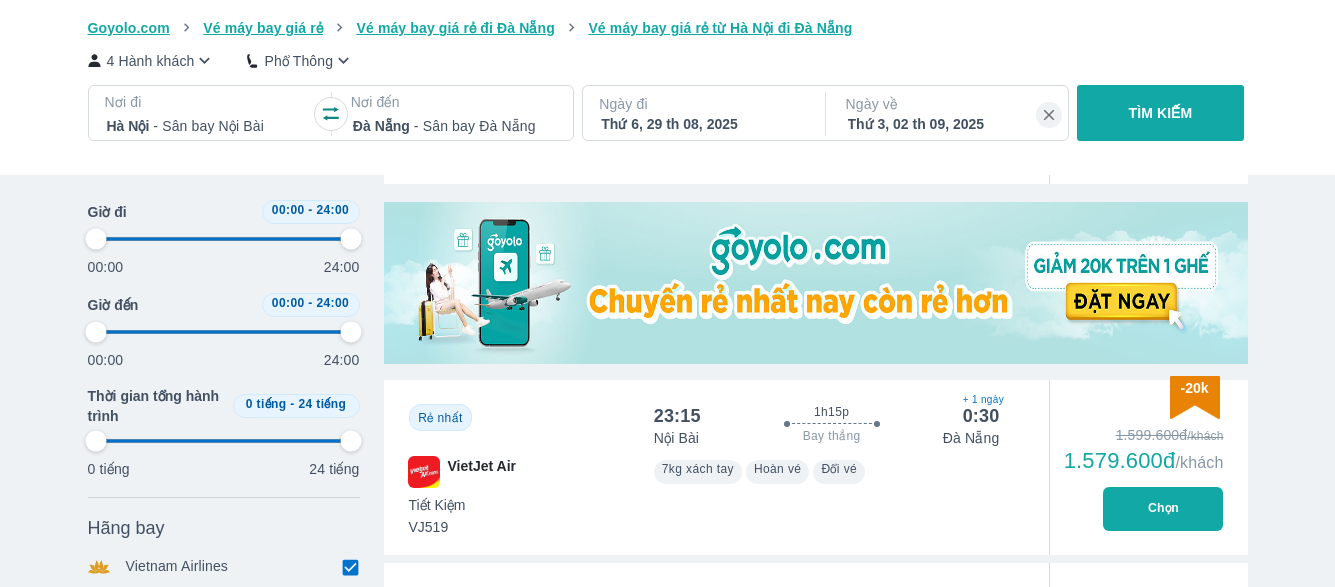 scroll, scrollTop: 600, scrollLeft: 0, axis: vertical 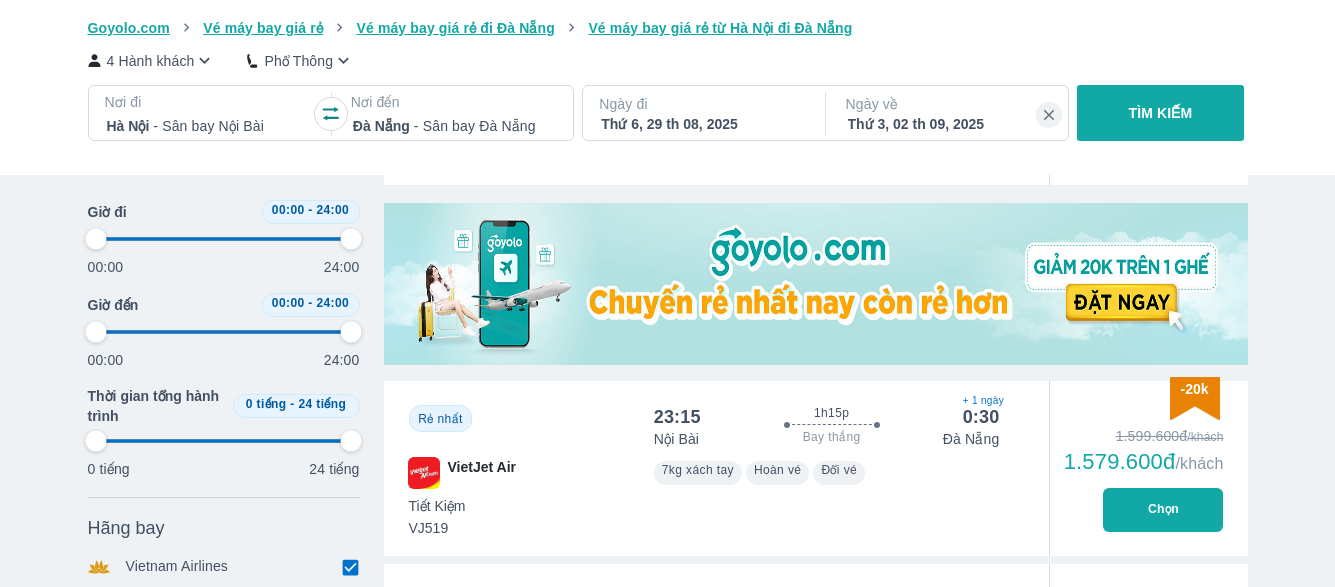type on "97.9166666666667" 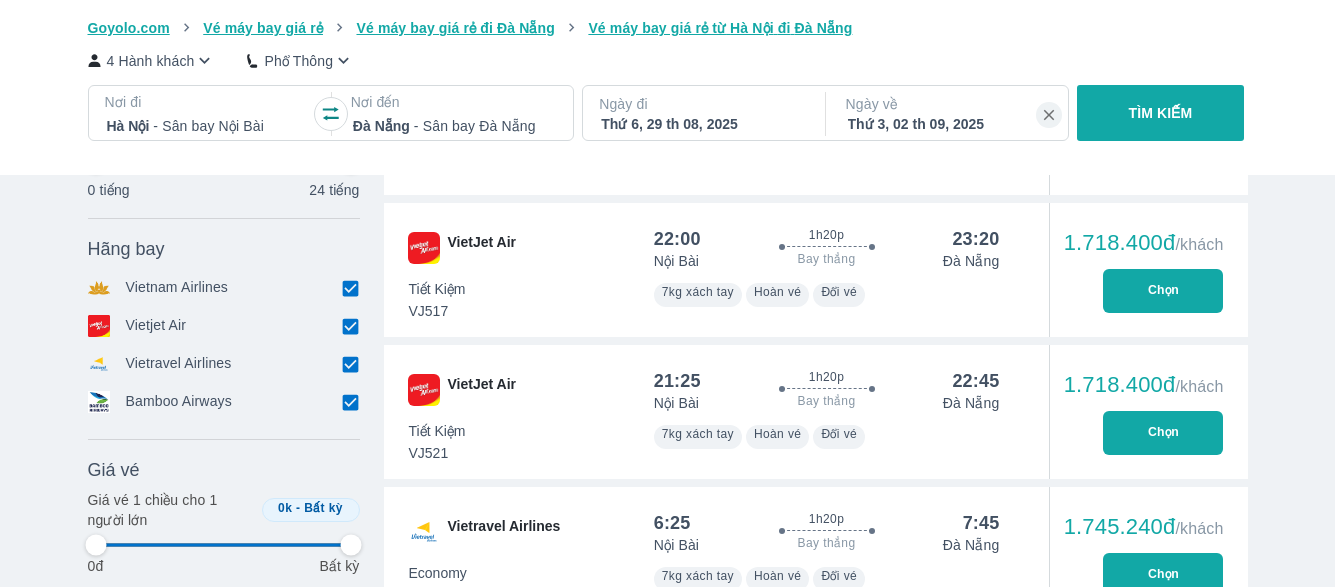 scroll, scrollTop: 1300, scrollLeft: 0, axis: vertical 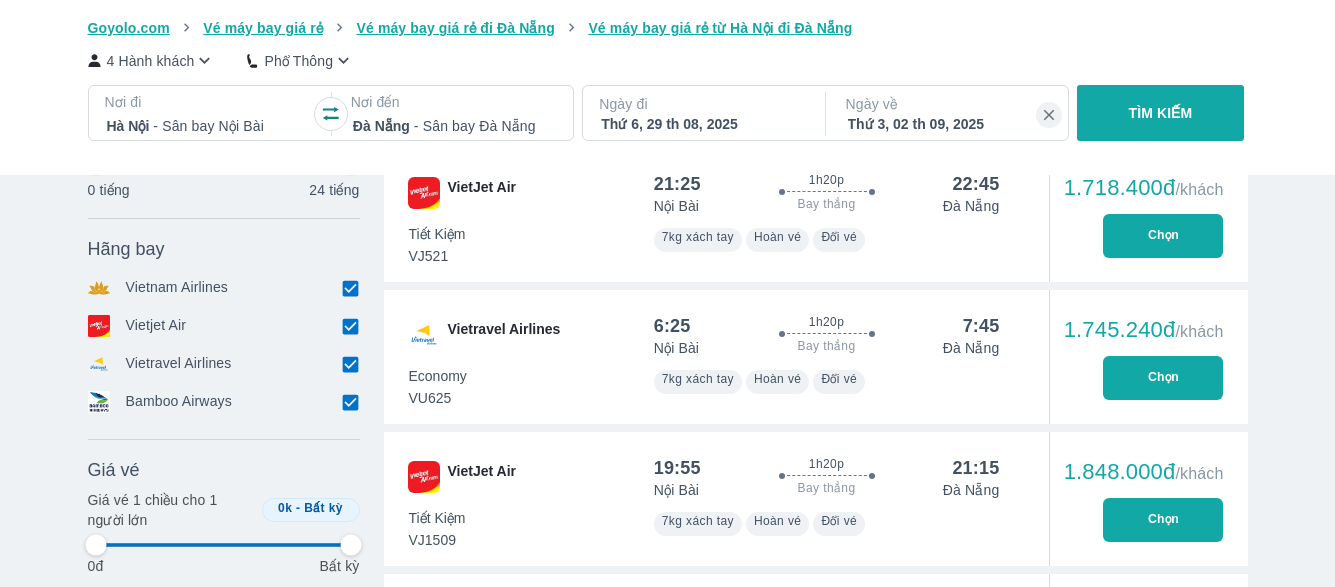 type on "97.9166666666667" 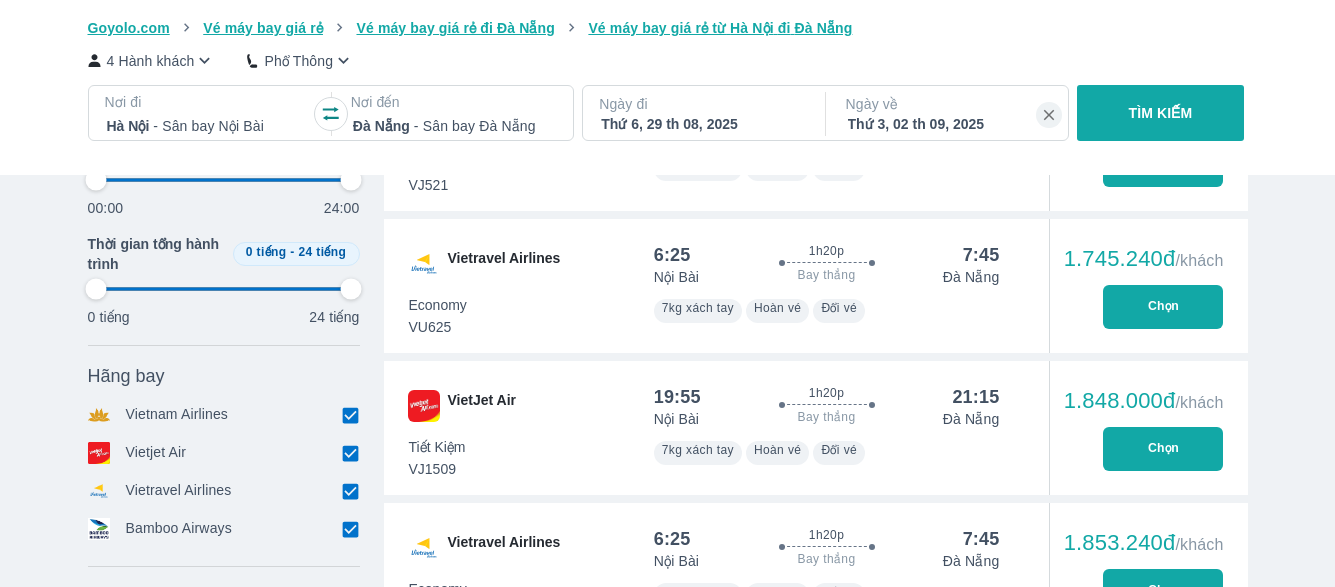 type on "97.9166666666667" 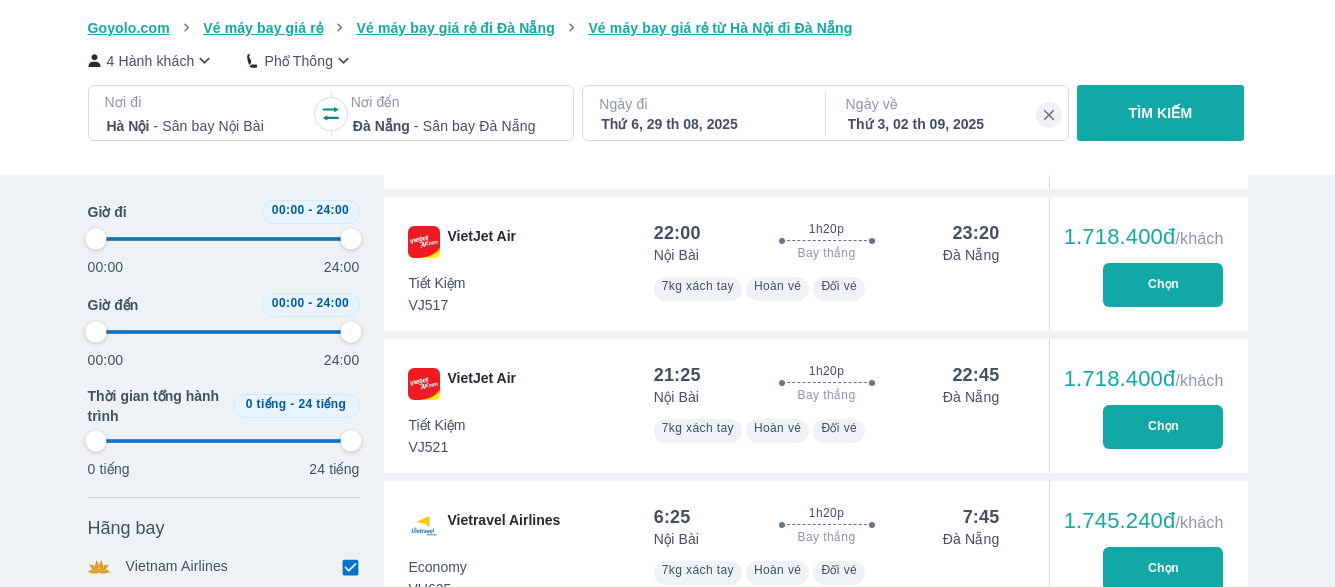 type on "97.9166666666667" 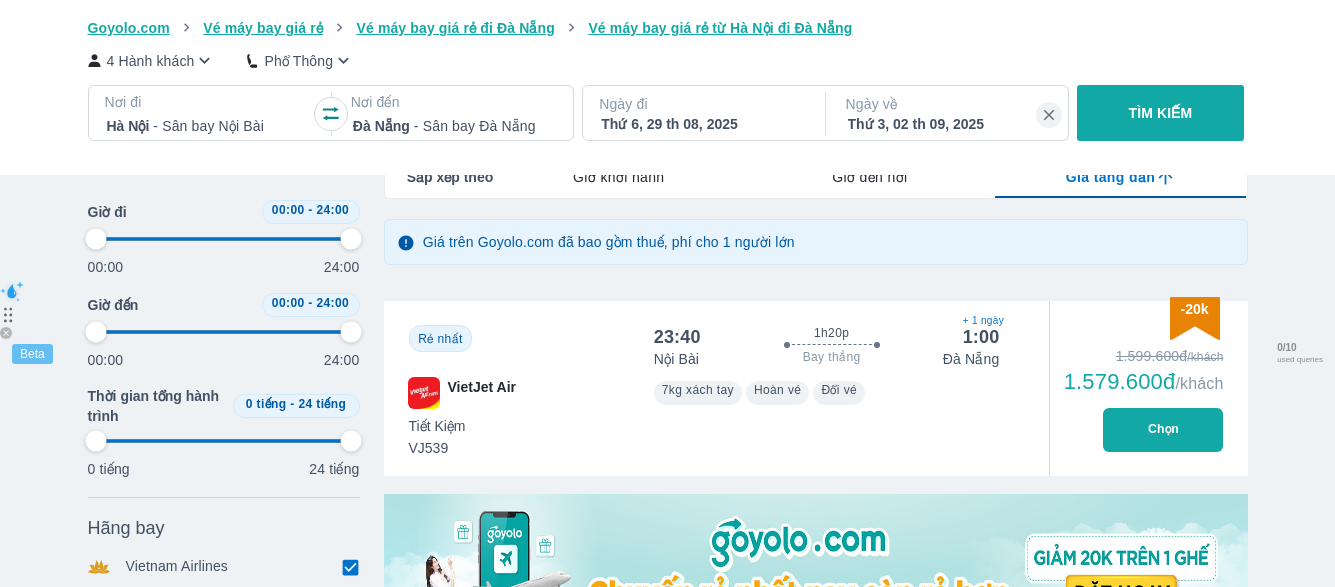 type on "97.9166666666667" 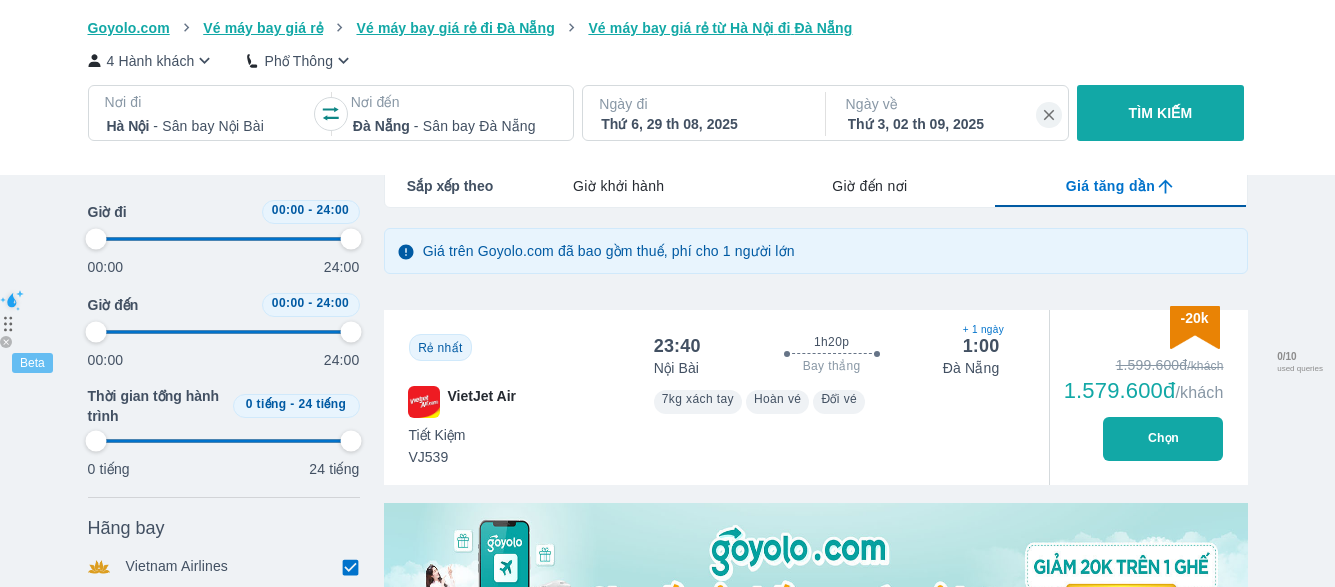 type on "97.9166666666667" 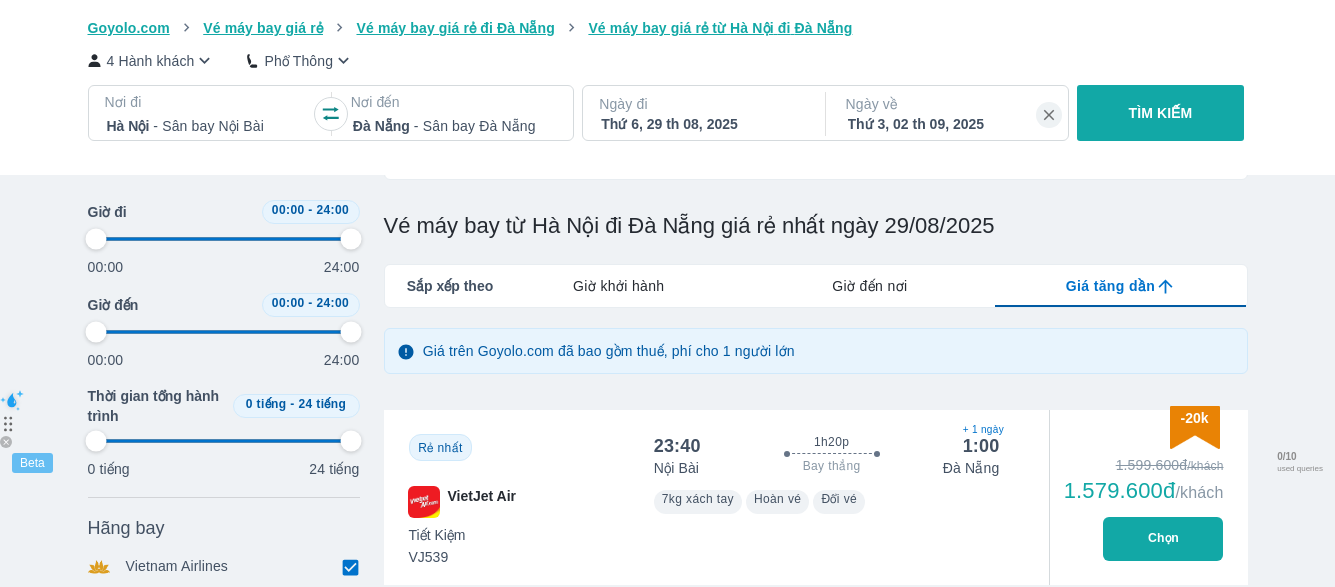 type on "97.9166666666667" 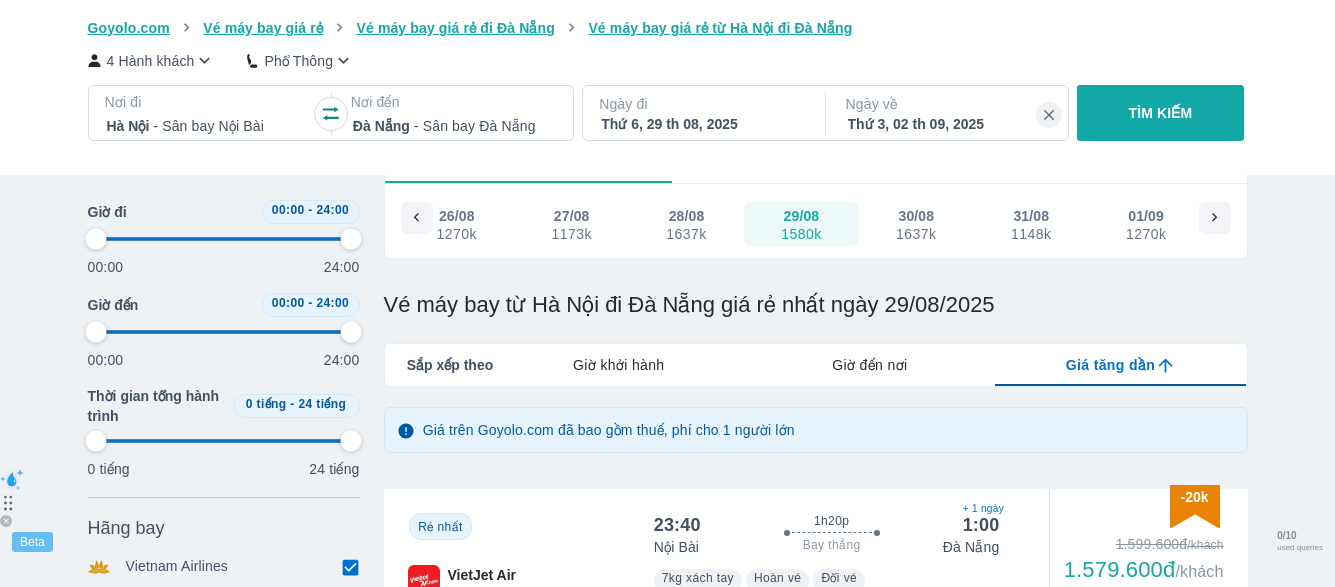 scroll, scrollTop: 6, scrollLeft: 0, axis: vertical 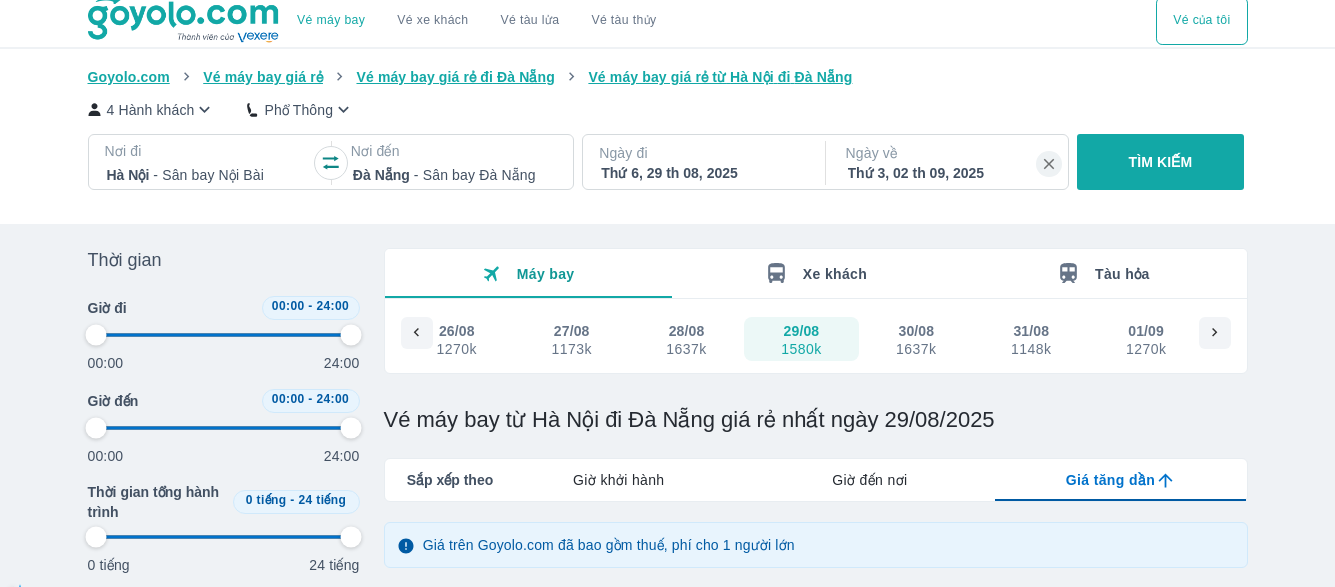 type on "97.9166666666667" 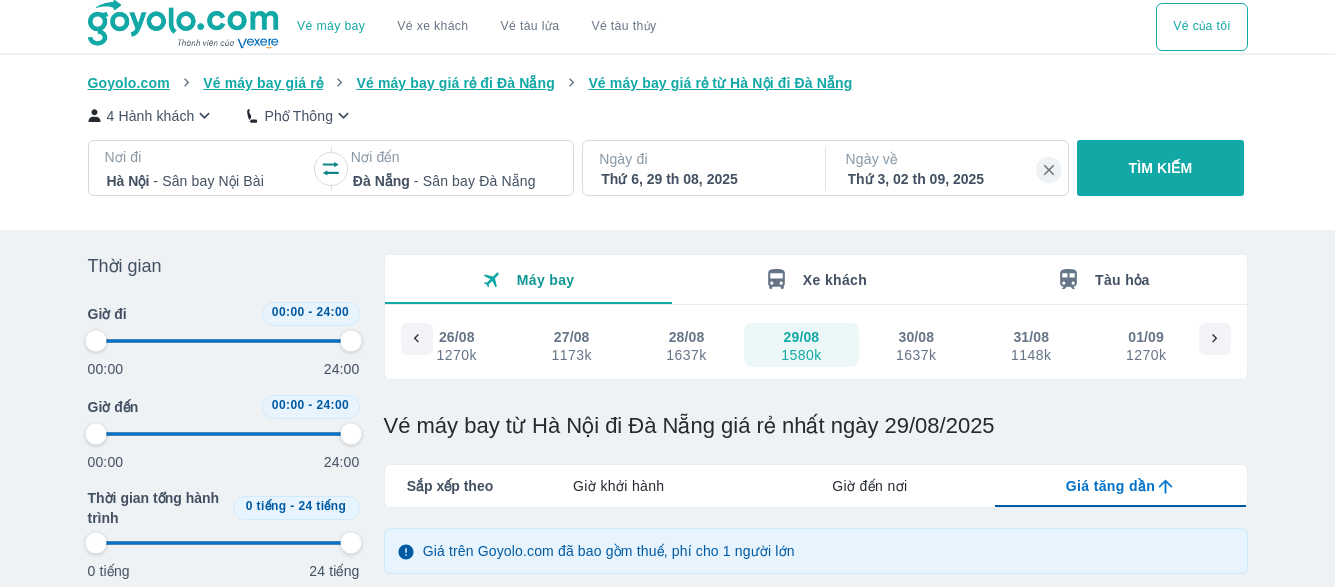 type on "97.9166666666667" 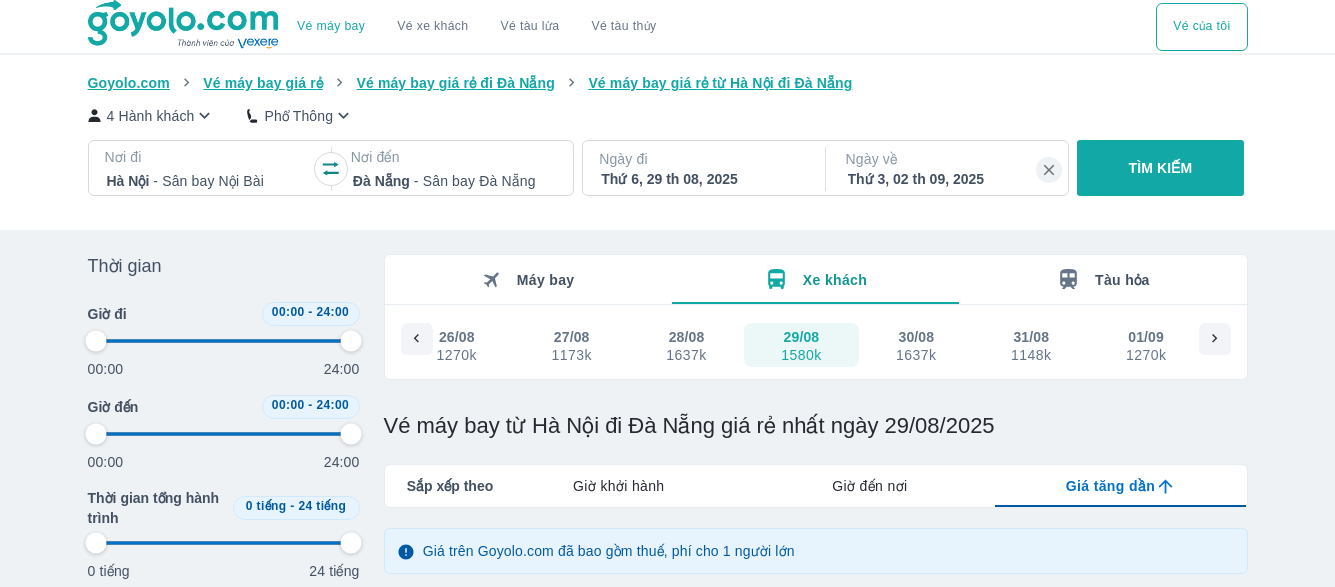 type on "97.9166666666667" 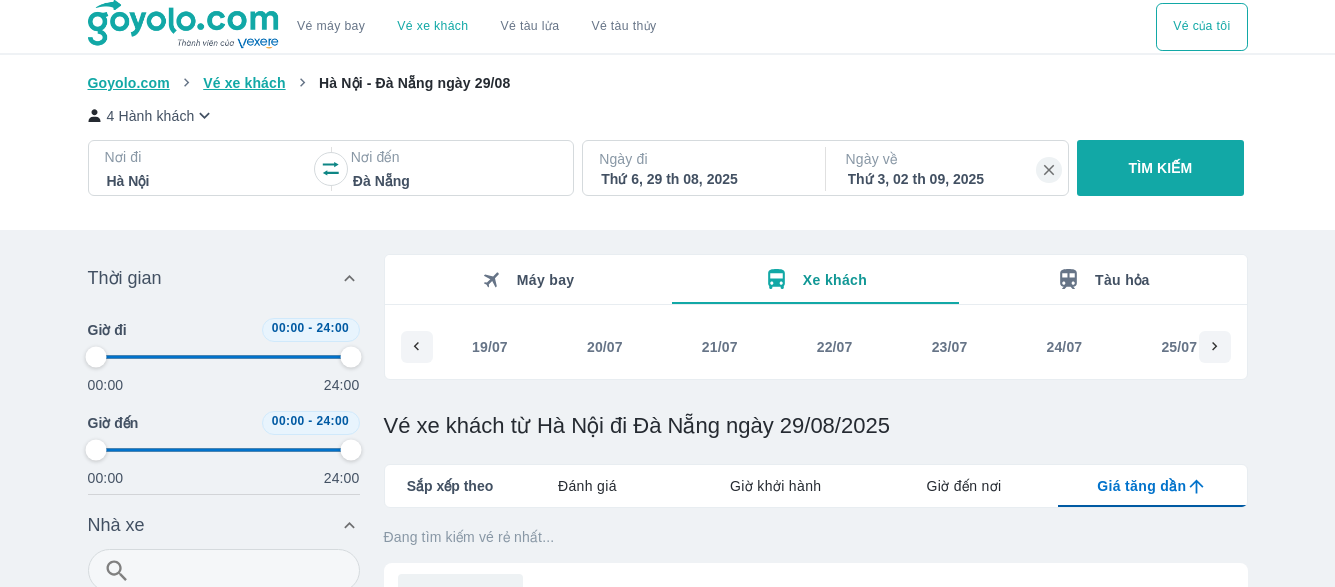 scroll, scrollTop: 300, scrollLeft: 0, axis: vertical 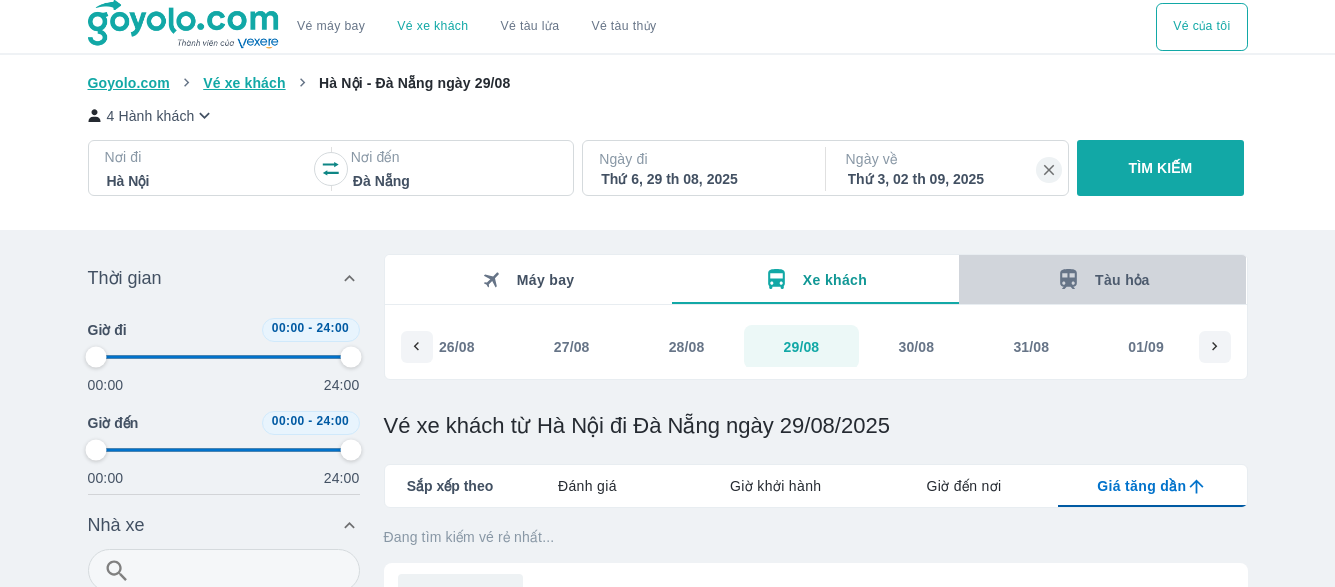 click on "Tàu hỏa" at bounding box center [1122, 280] 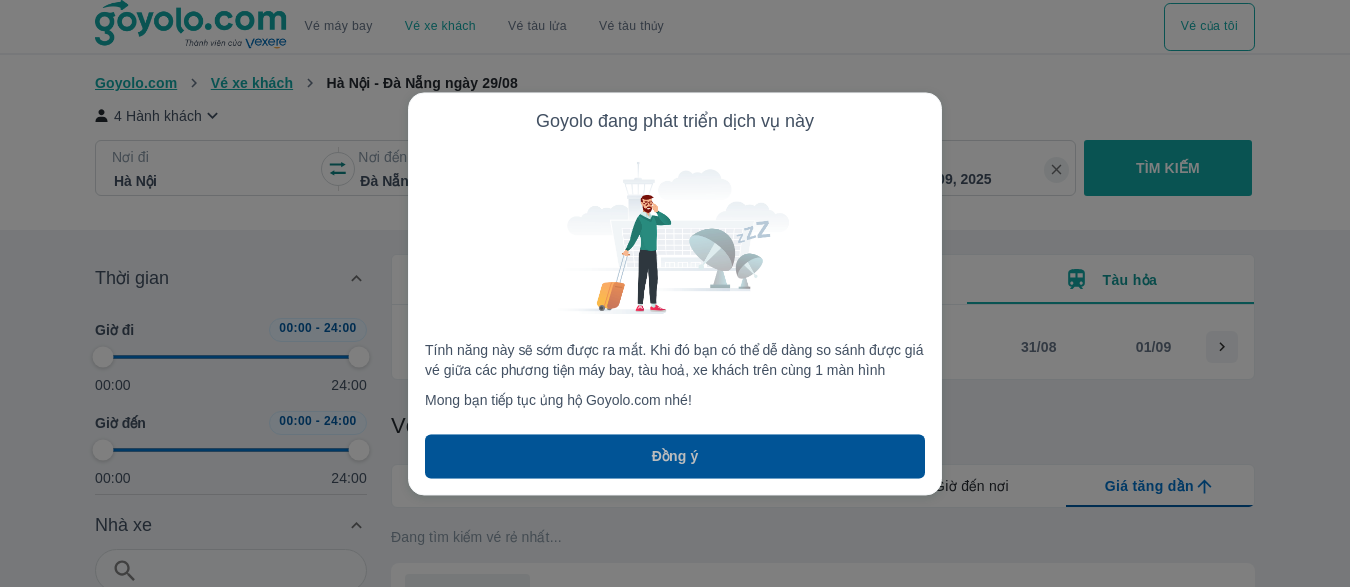 click on "Đồng ý" at bounding box center [675, 456] 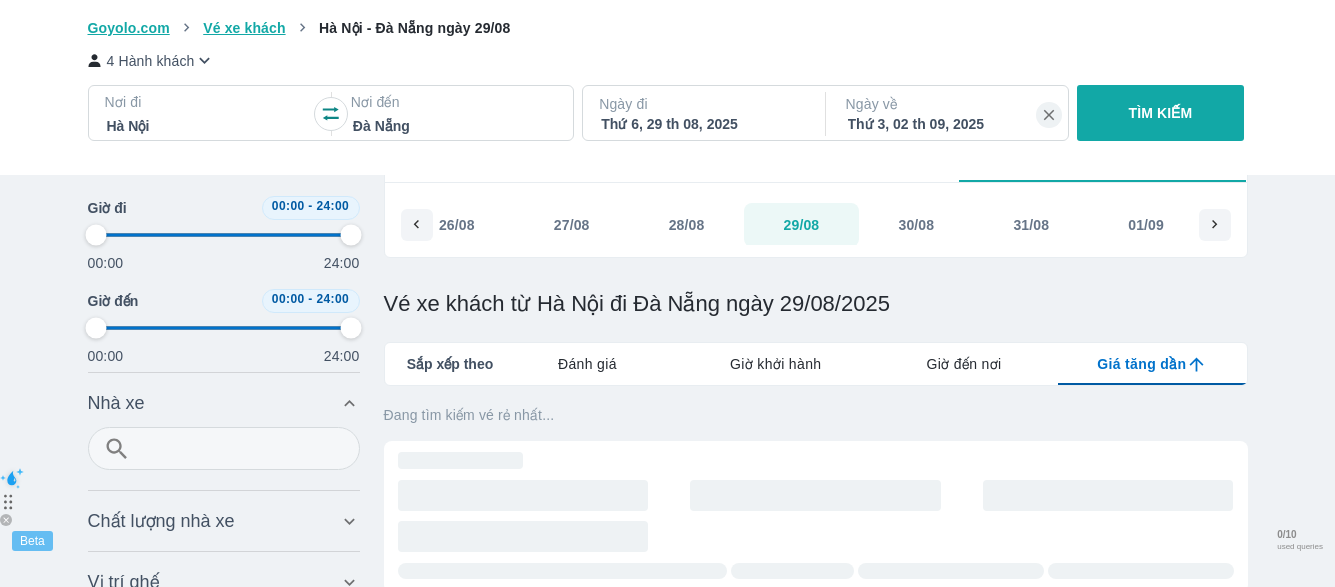 scroll, scrollTop: 0, scrollLeft: 0, axis: both 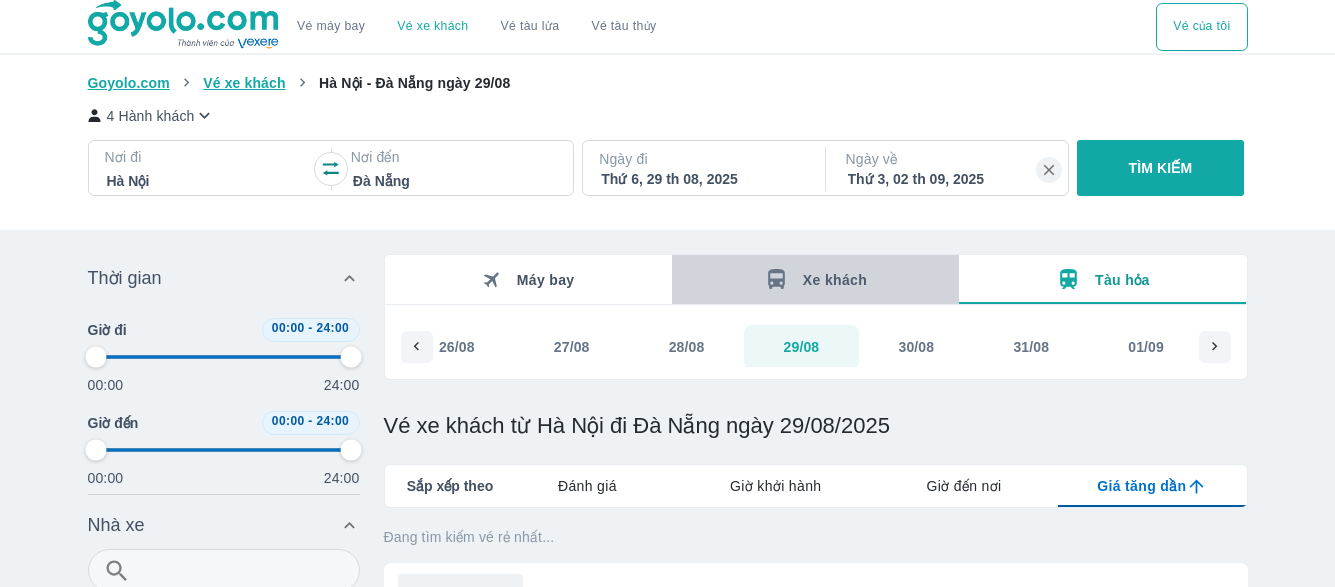 click on "Xe khách" at bounding box center [835, 280] 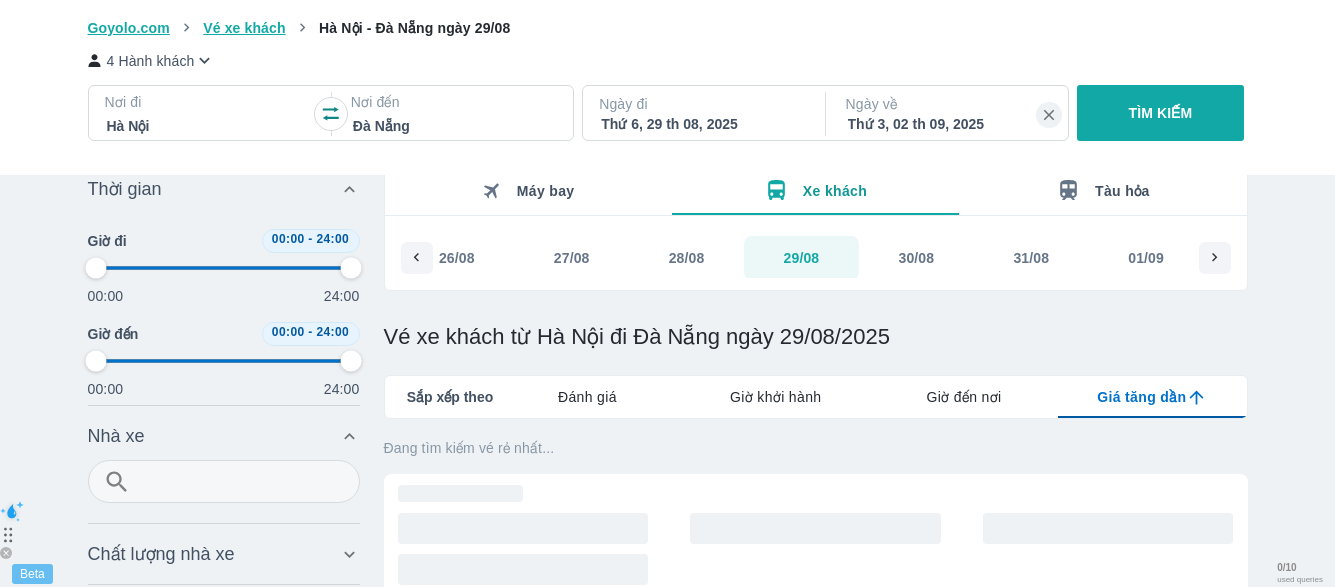 scroll, scrollTop: 0, scrollLeft: 0, axis: both 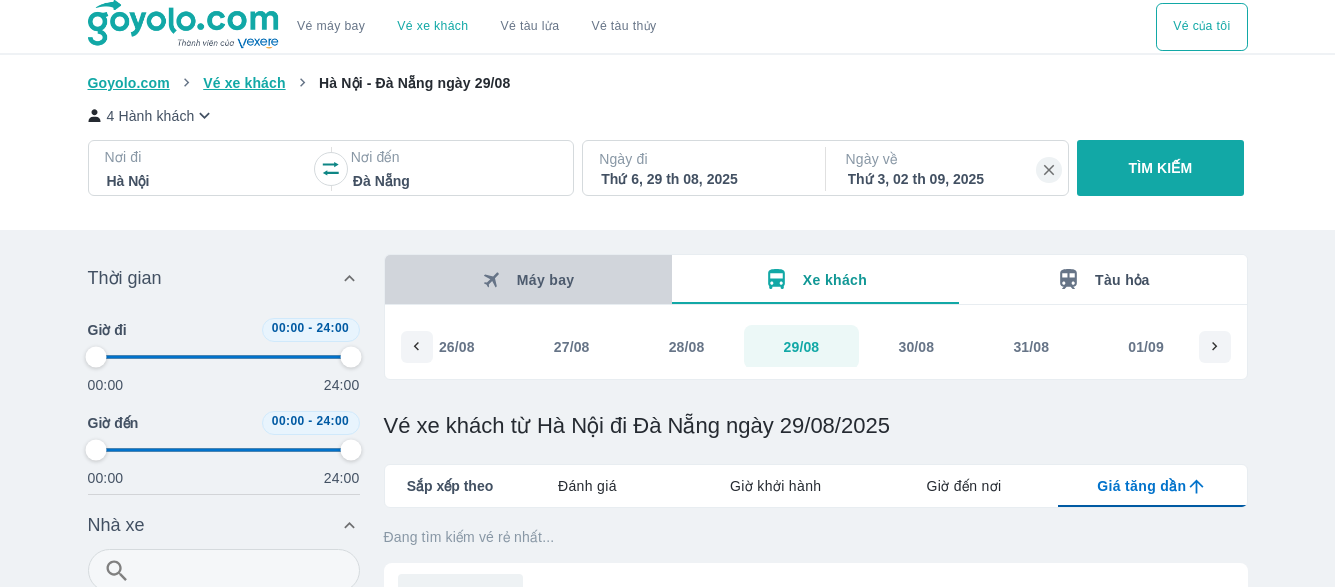click on "Máy bay" at bounding box center (546, 280) 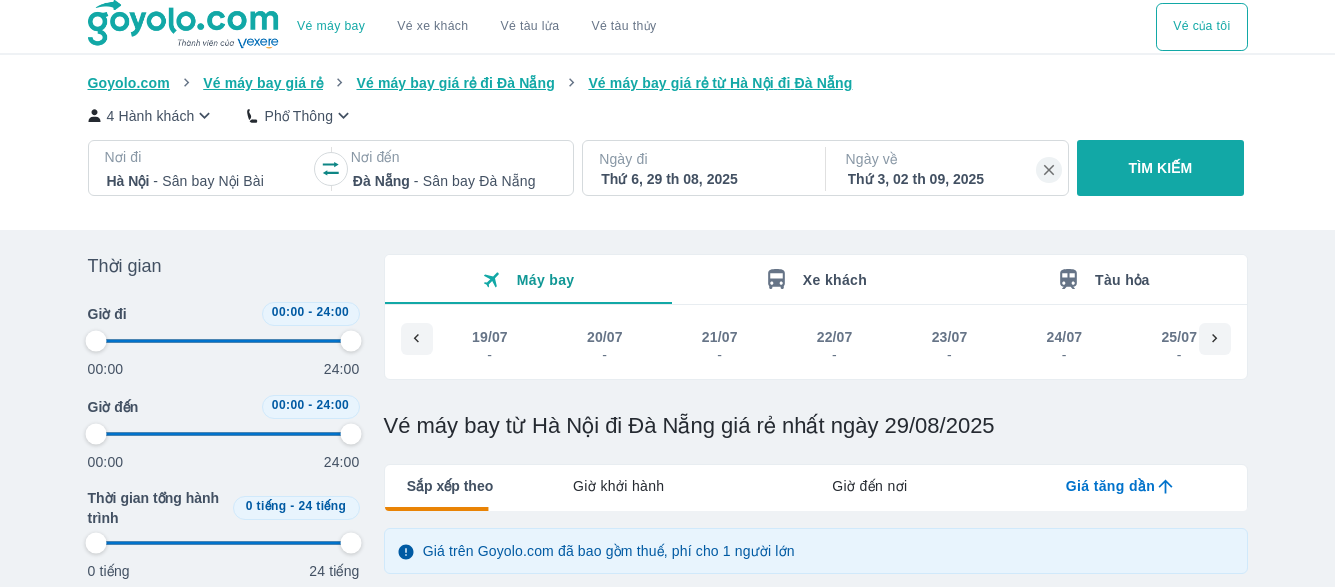 scroll, scrollTop: 0, scrollLeft: 4399, axis: horizontal 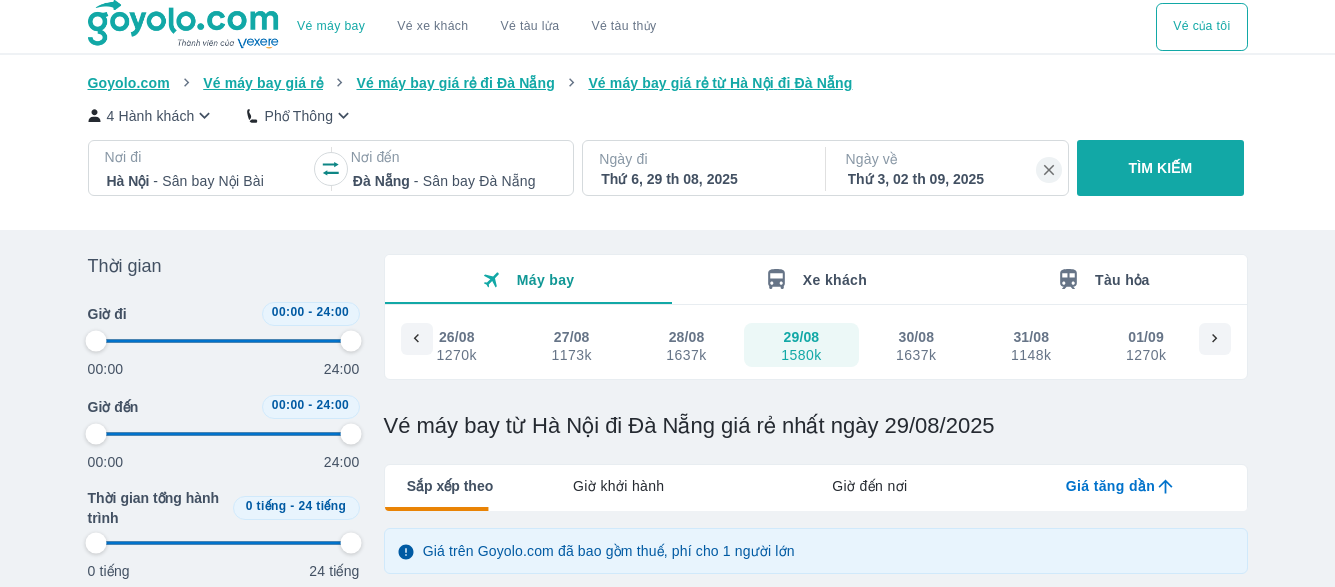 drag, startPoint x: 650, startPoint y: 304, endPoint x: 721, endPoint y: 312, distance: 71.44928 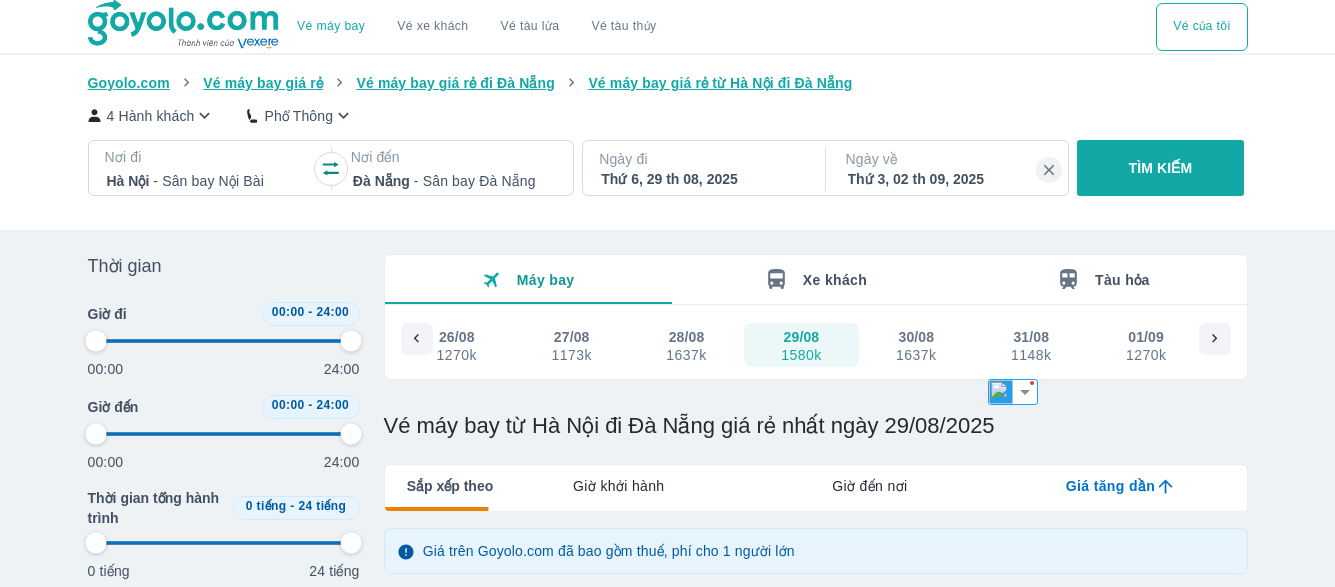 click 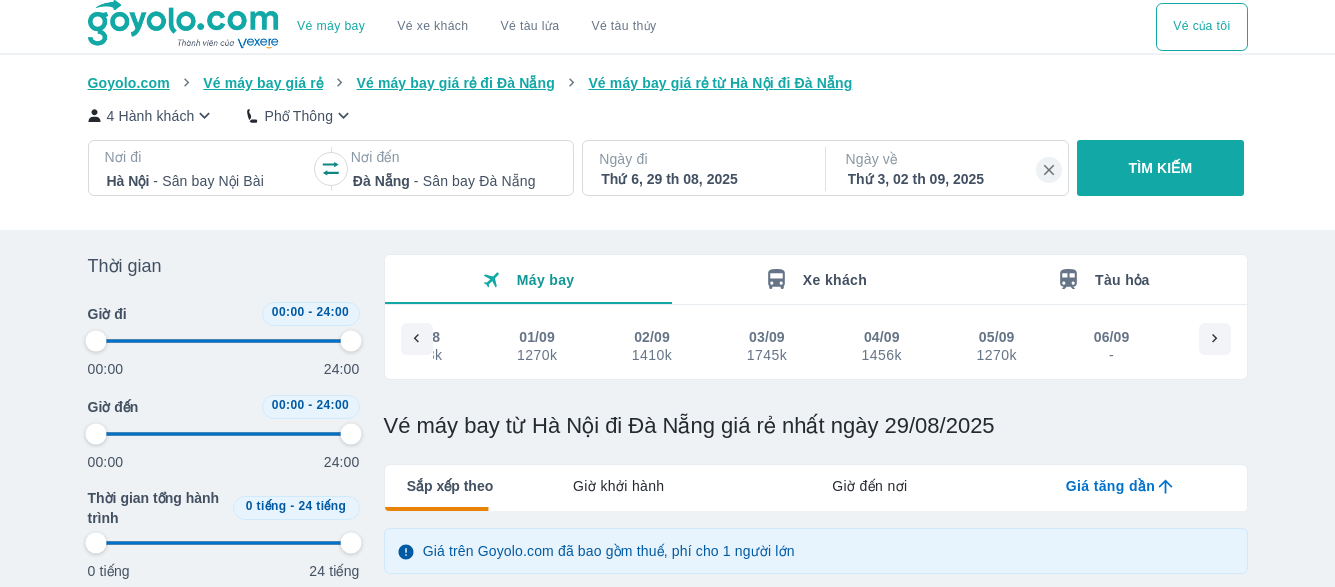 scroll, scrollTop: 0, scrollLeft: 5089, axis: horizontal 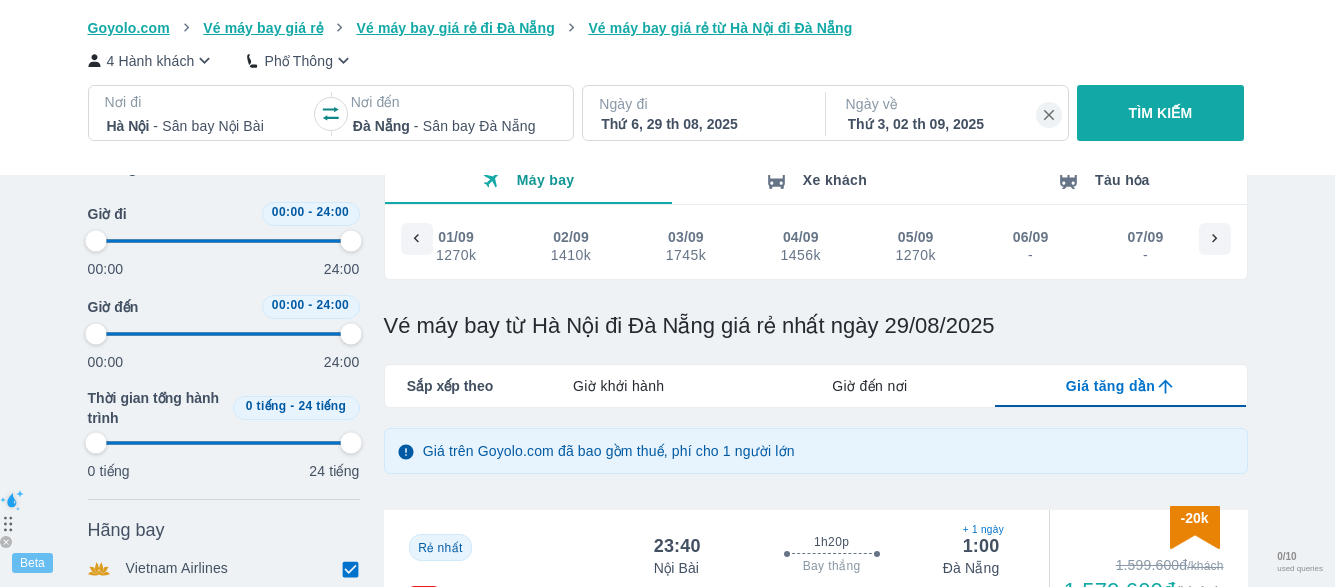 click on "Thứ 3, 02 th 09, 2025" at bounding box center (949, 124) 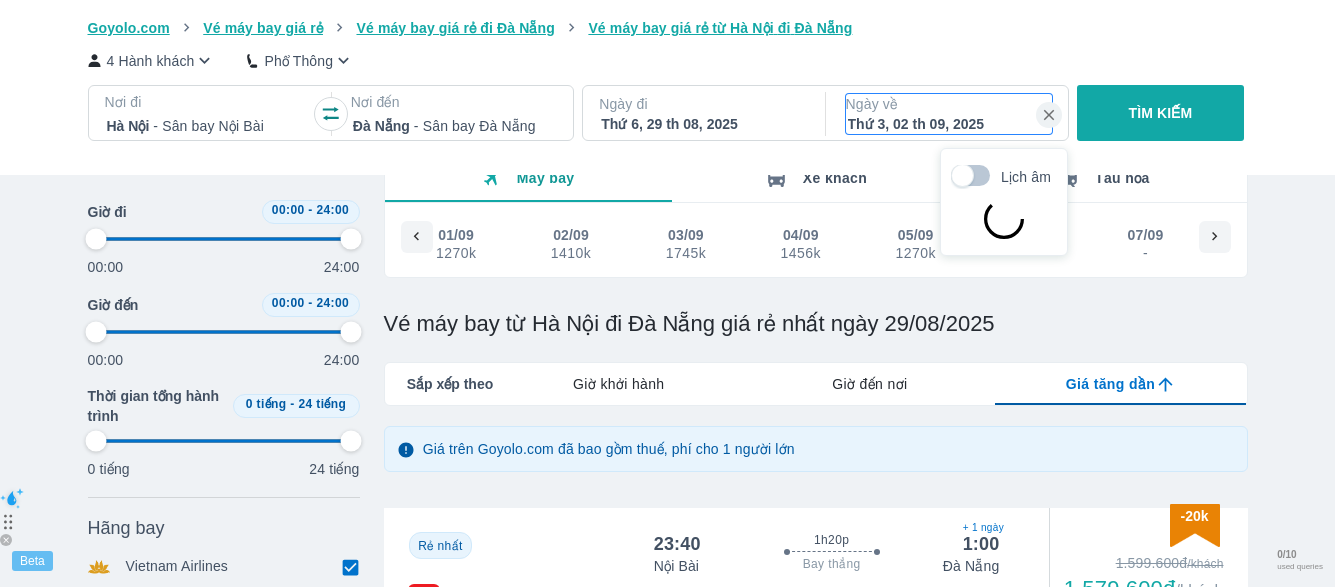 scroll, scrollTop: 115, scrollLeft: 0, axis: vertical 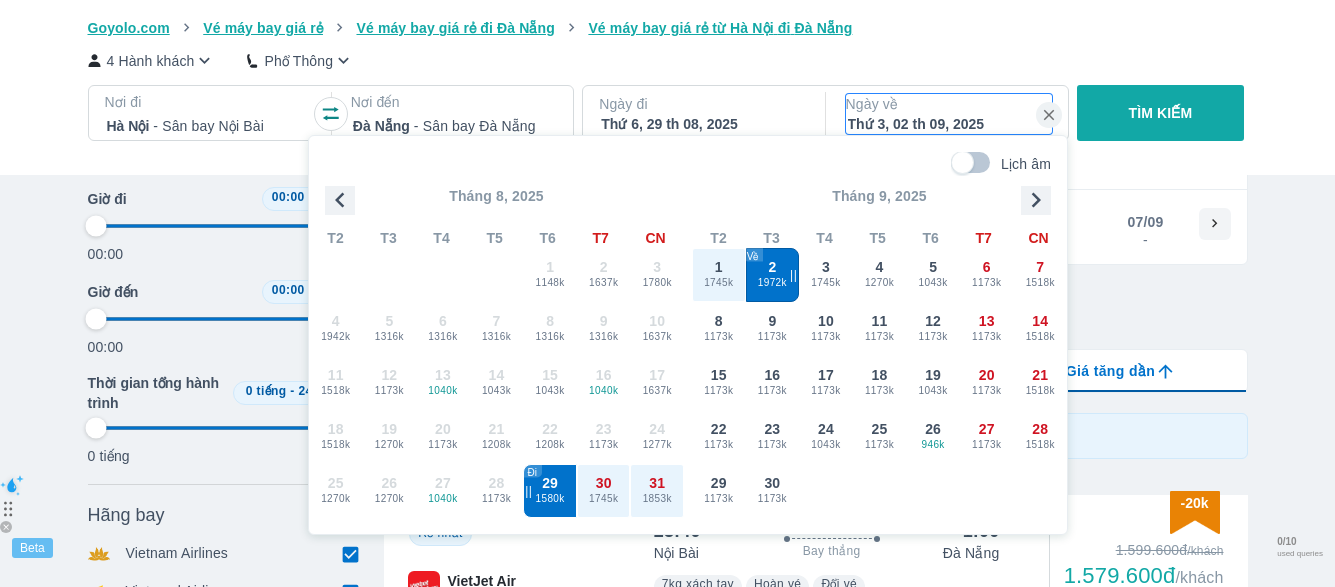 click on "2 1972k" at bounding box center (773, 275) 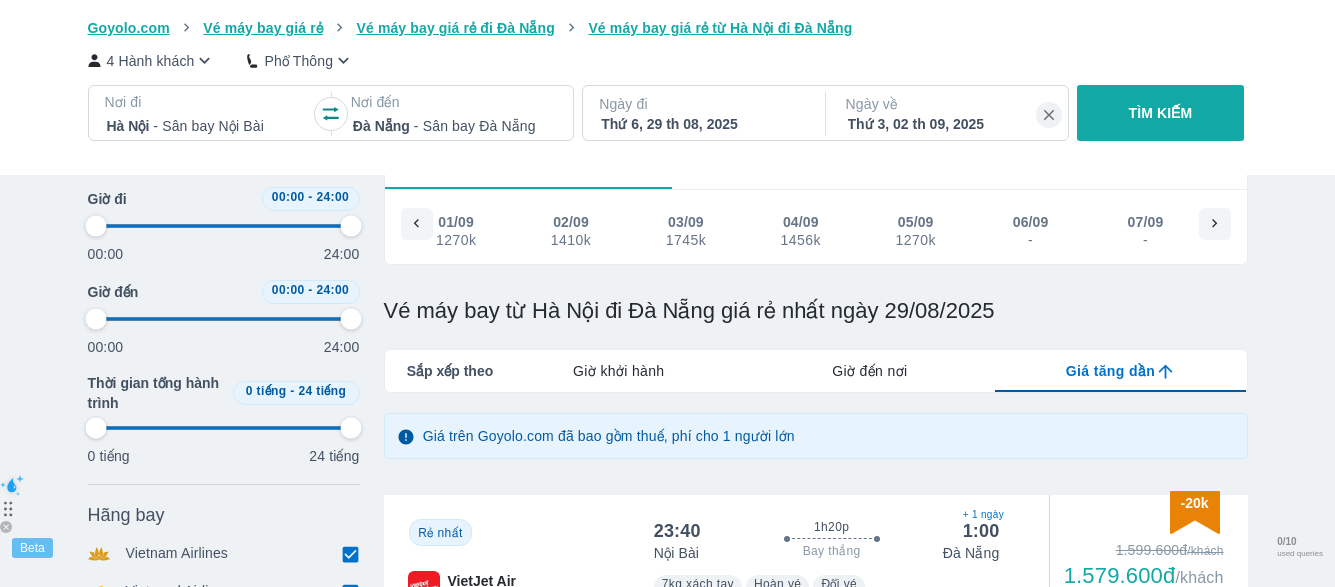 click on "1410k" at bounding box center (571, 240) 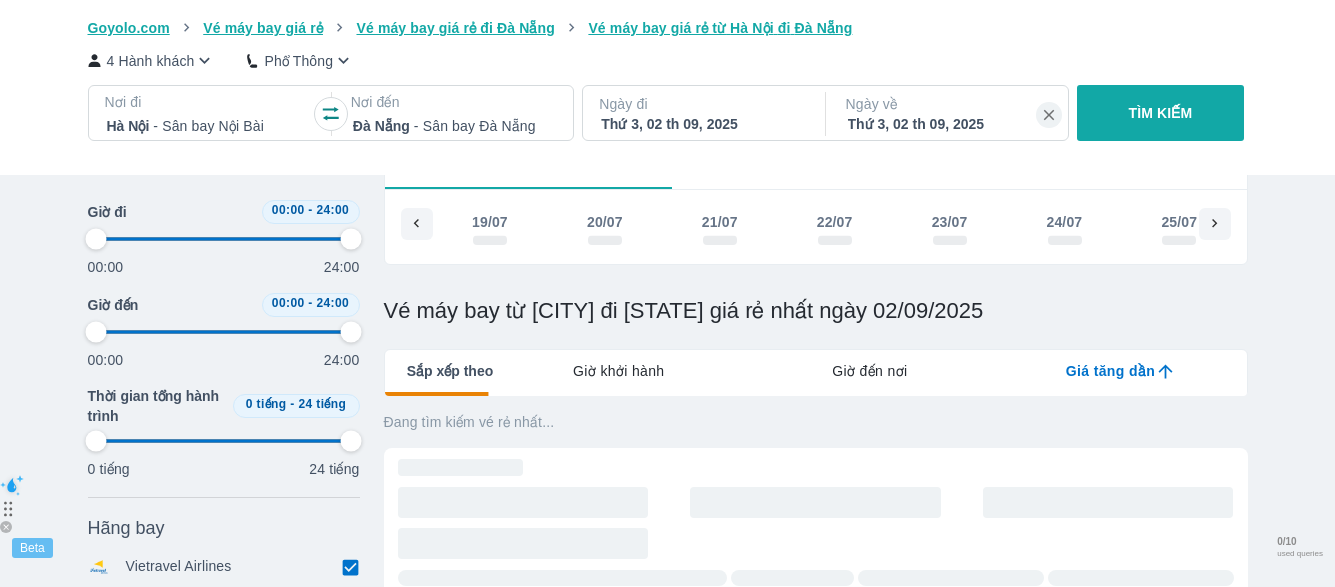 scroll, scrollTop: 0, scrollLeft: 0, axis: both 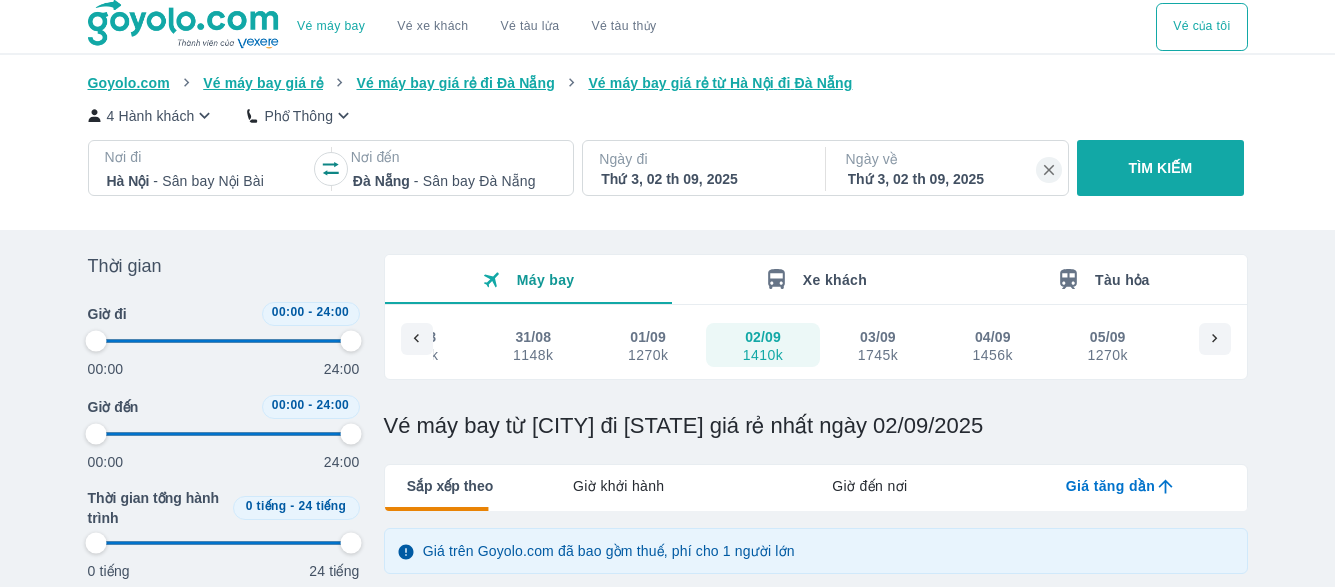 click 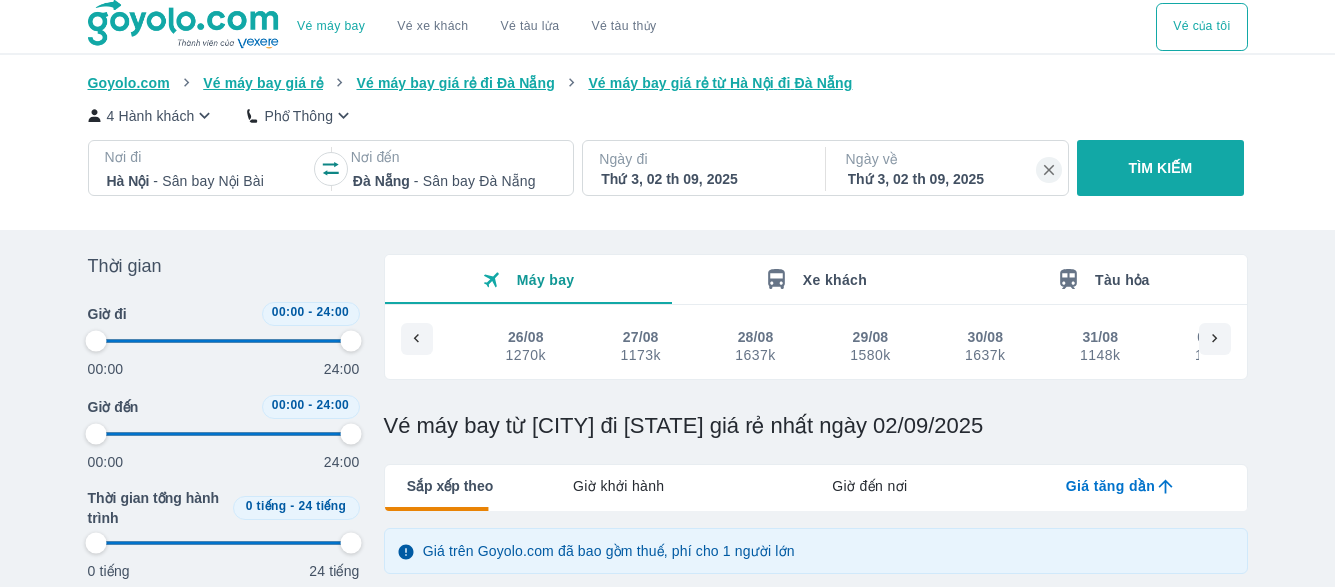 scroll, scrollTop: 0, scrollLeft: 4207, axis: horizontal 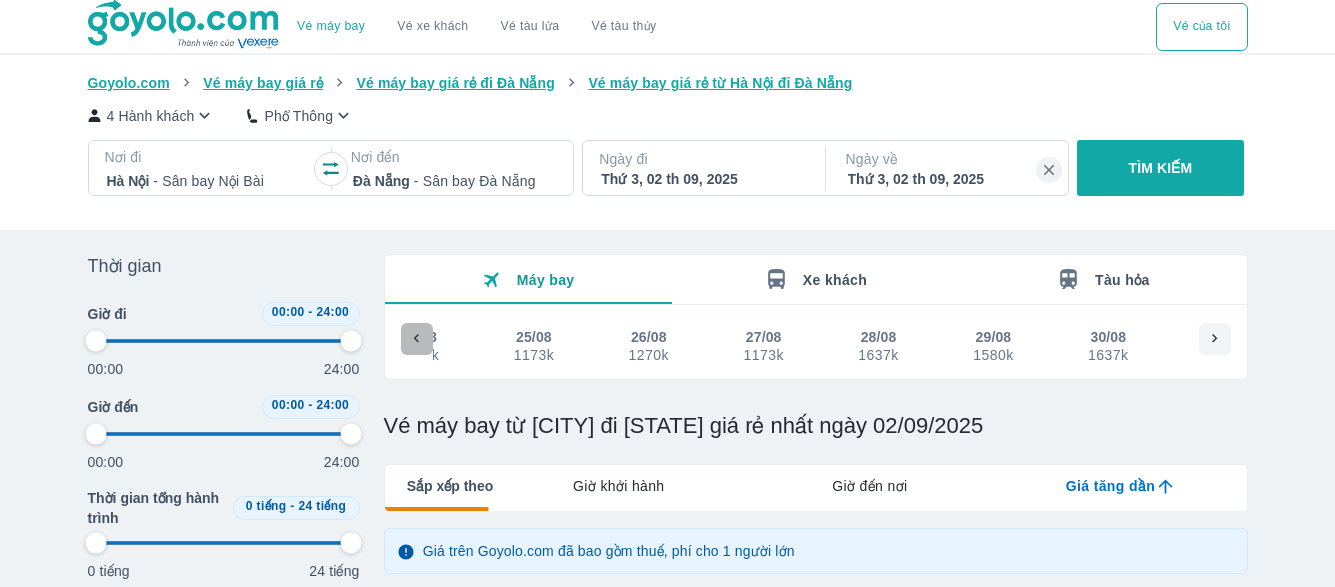 click 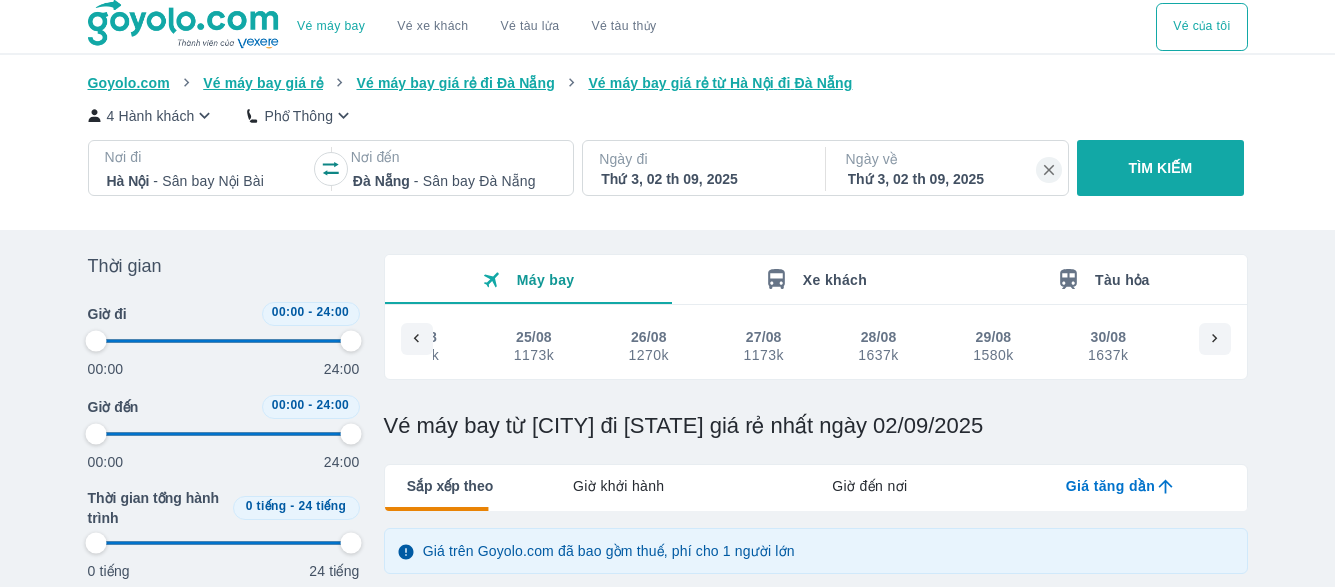 scroll, scrollTop: 0, scrollLeft: 3517, axis: horizontal 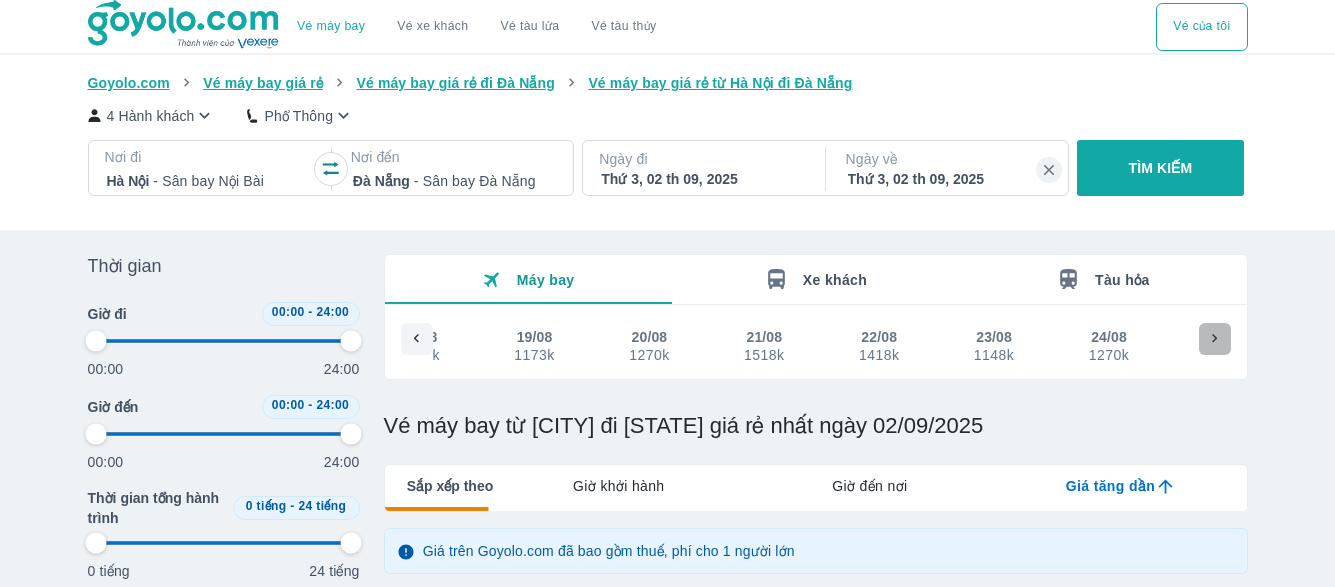 click at bounding box center (1215, 339) 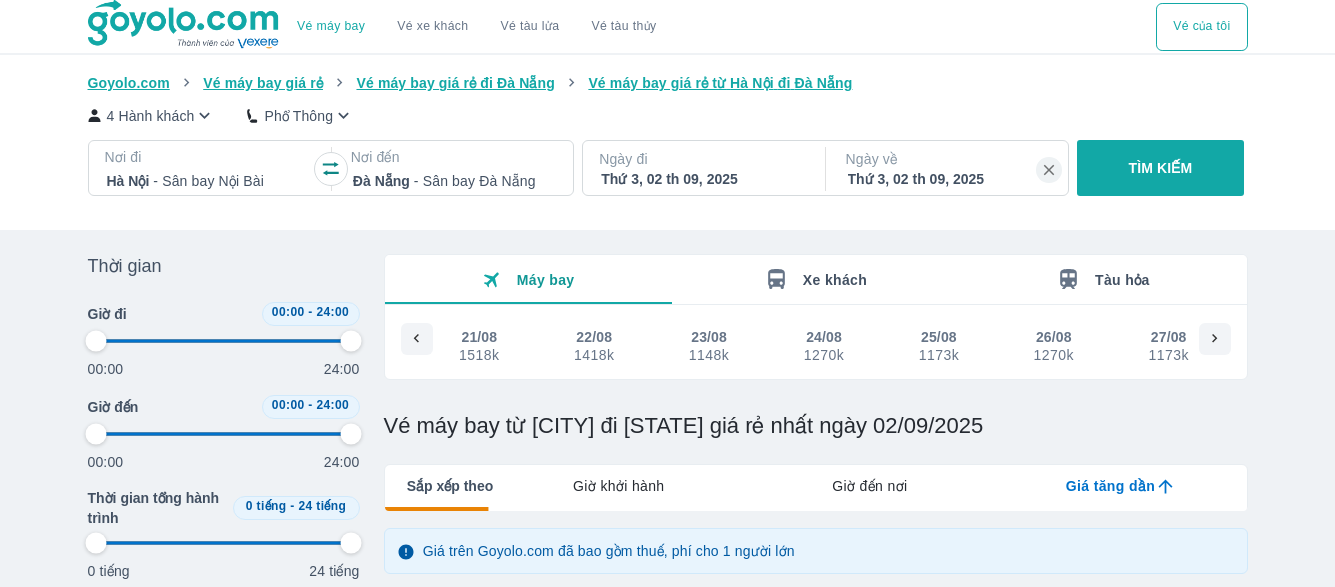 click at bounding box center (1215, 339) 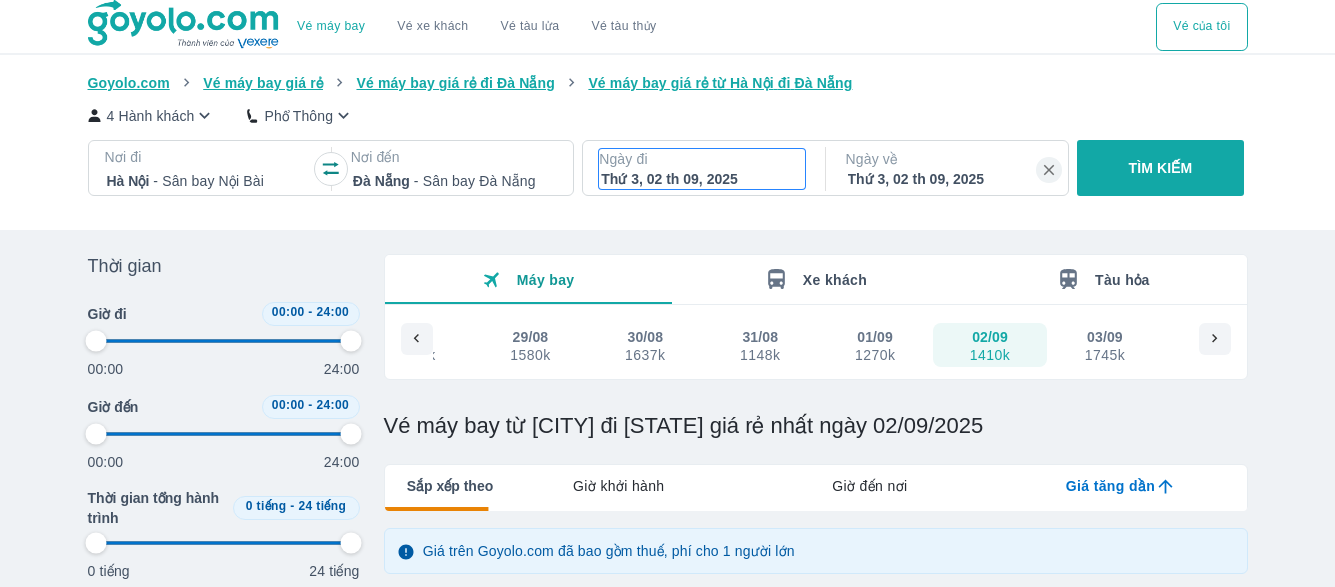 click on "Thứ 3, 02 th 09, 2025" at bounding box center [702, 179] 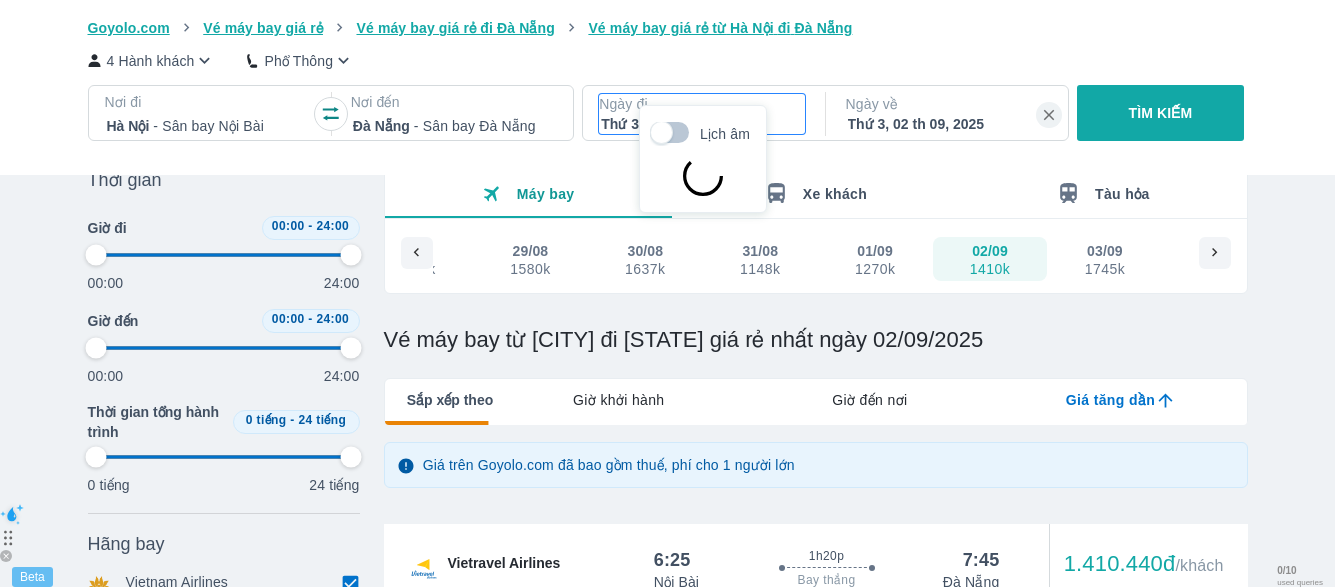 scroll, scrollTop: 115, scrollLeft: 0, axis: vertical 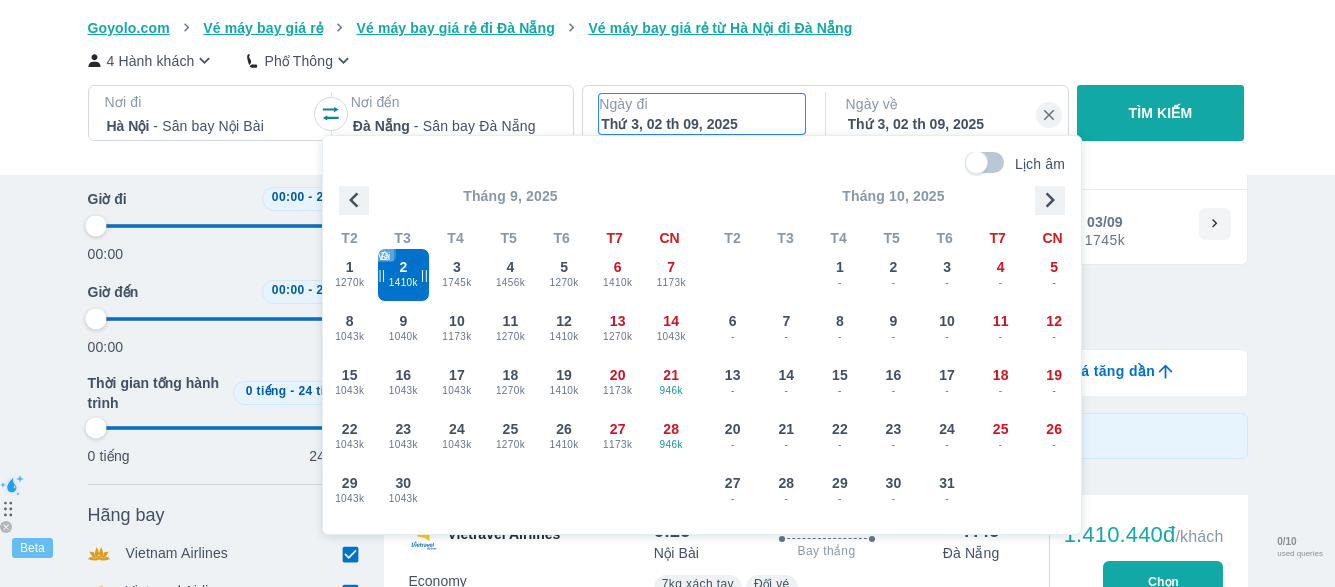 click 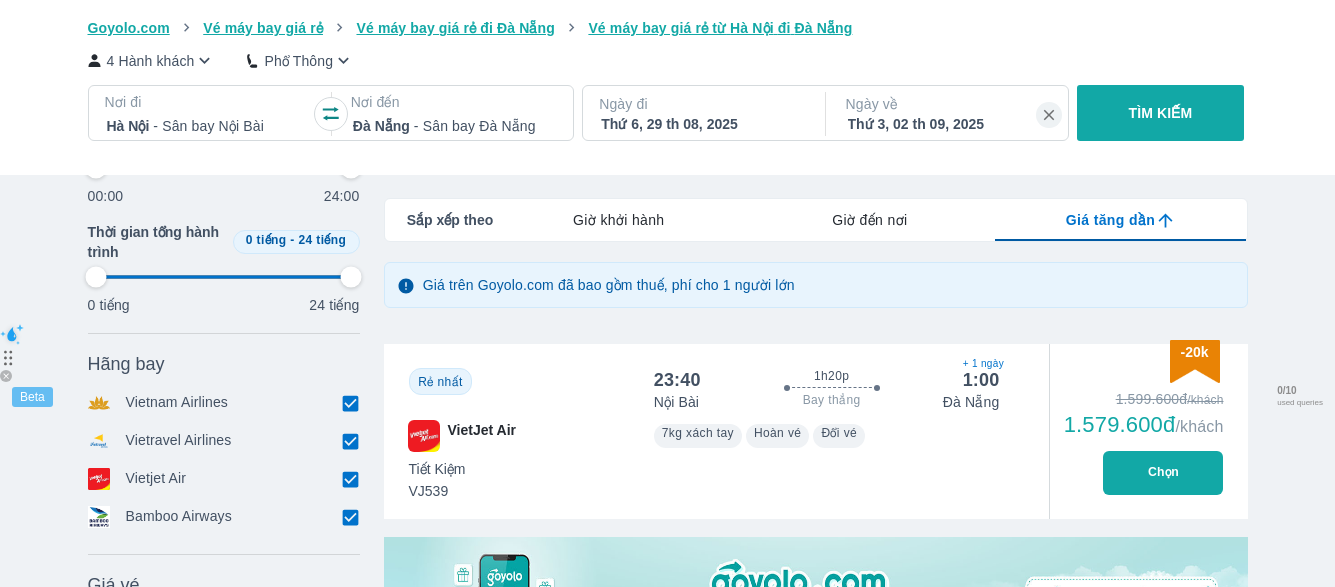 scroll, scrollTop: 315, scrollLeft: 0, axis: vertical 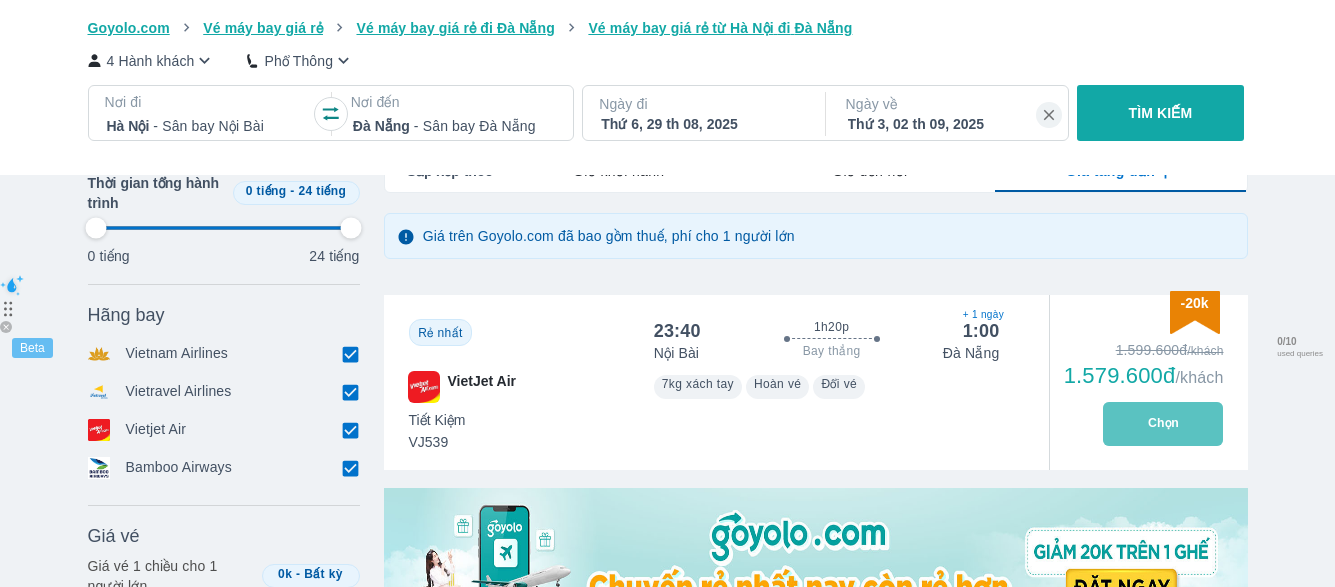 click on "Chọn" at bounding box center (1163, 424) 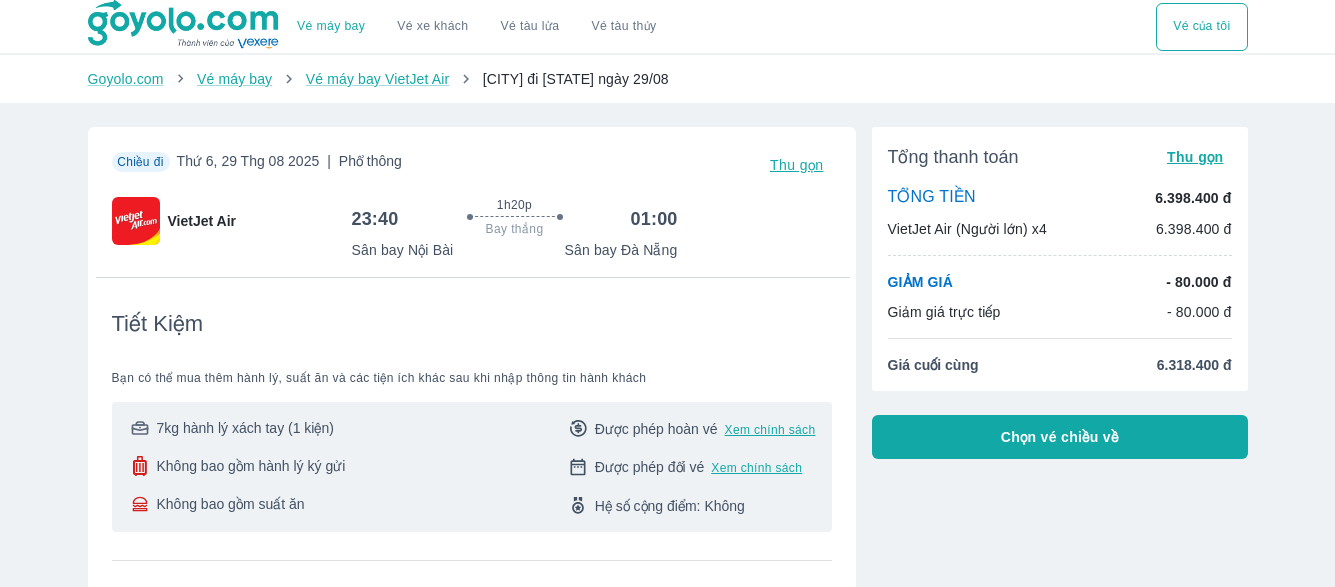 scroll, scrollTop: 200, scrollLeft: 0, axis: vertical 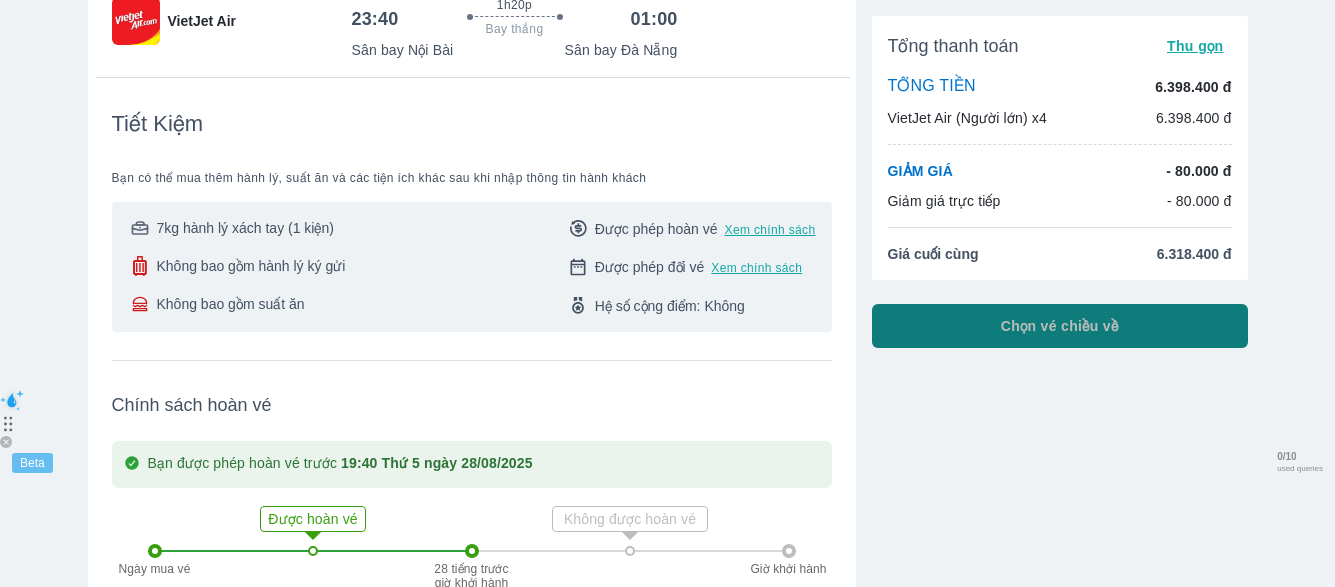click on "Chọn vé chiều về" at bounding box center [1060, 326] 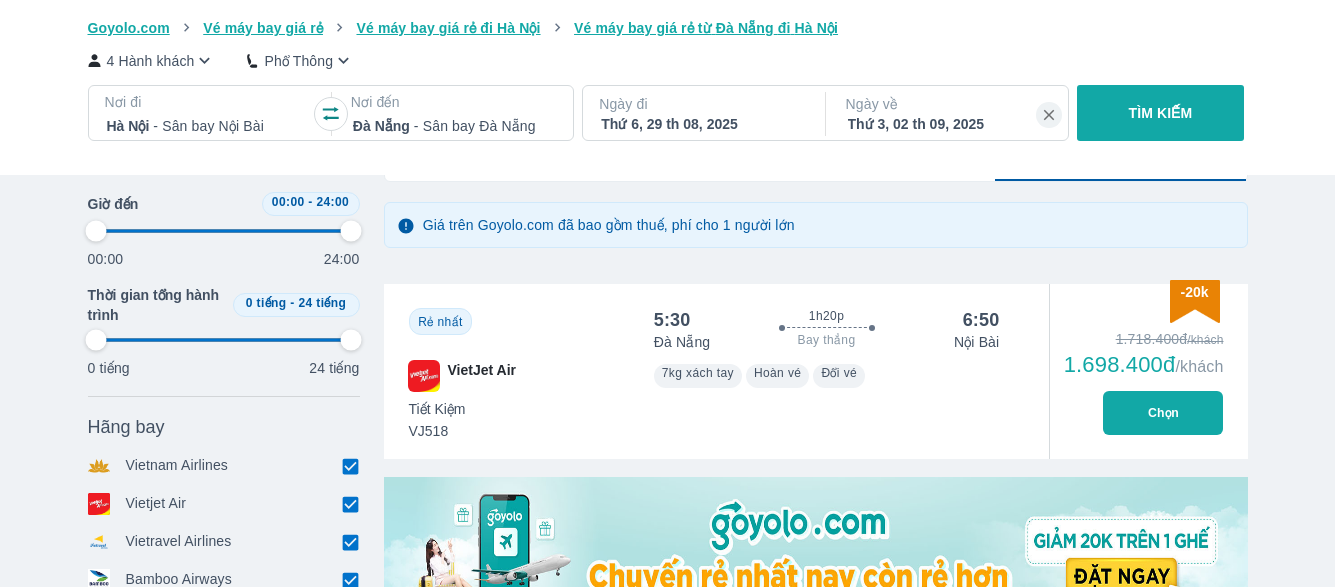 scroll, scrollTop: 500, scrollLeft: 0, axis: vertical 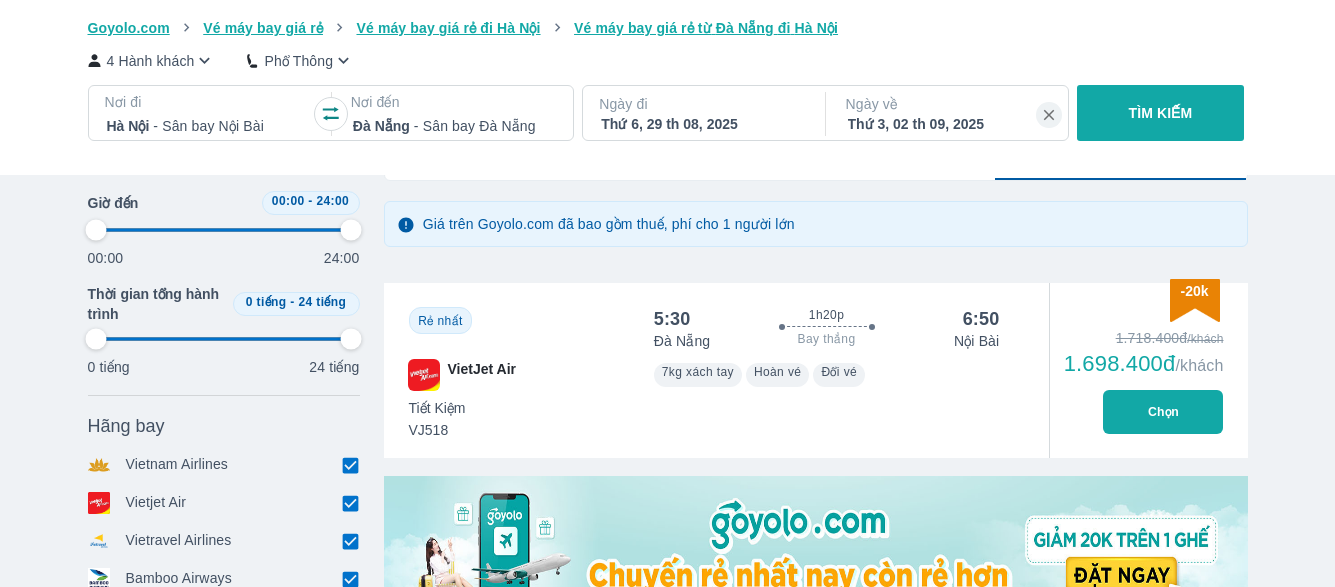 click on "Chọn" at bounding box center [1163, 412] 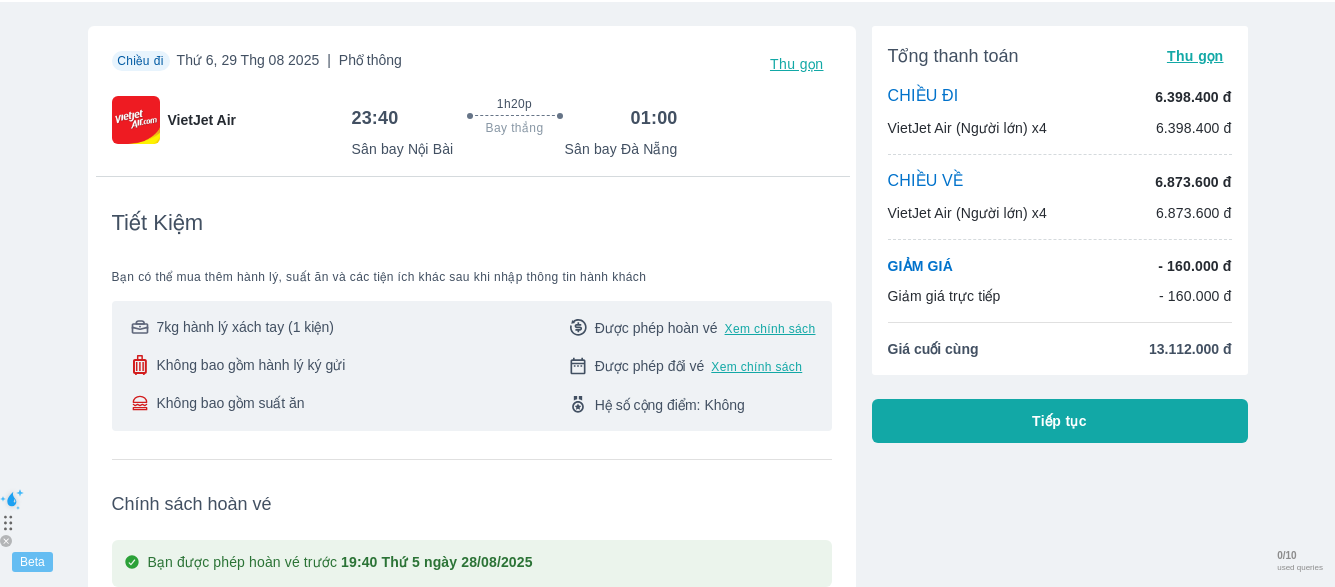 scroll, scrollTop: 100, scrollLeft: 0, axis: vertical 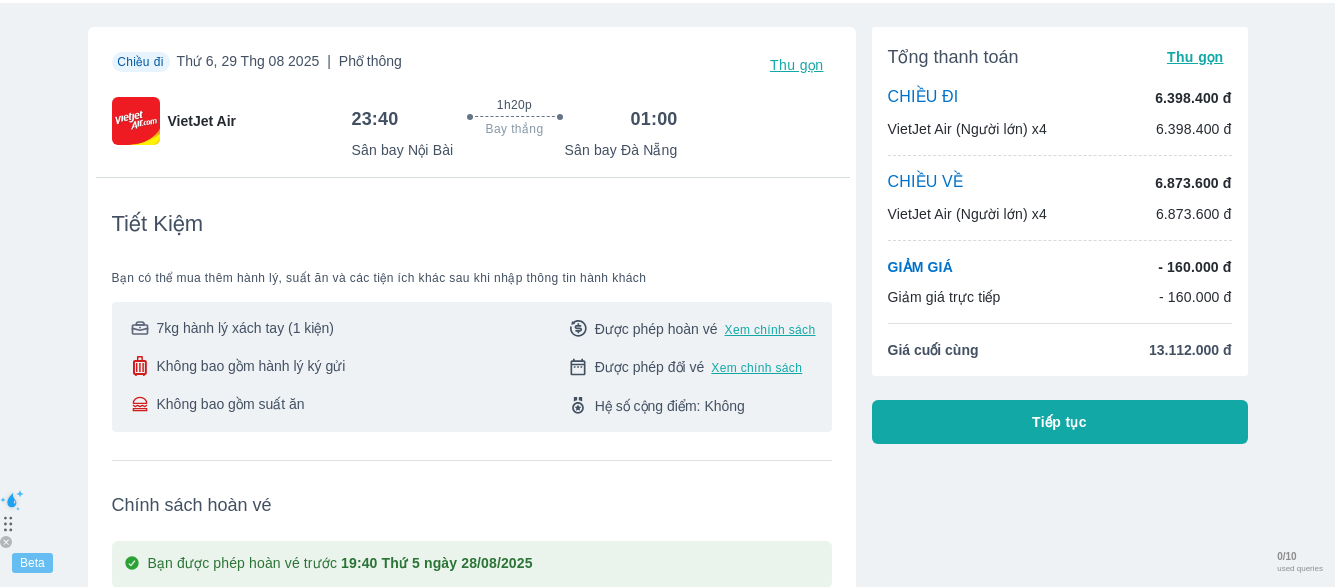 click on "Tiếp tục" at bounding box center [1060, 422] 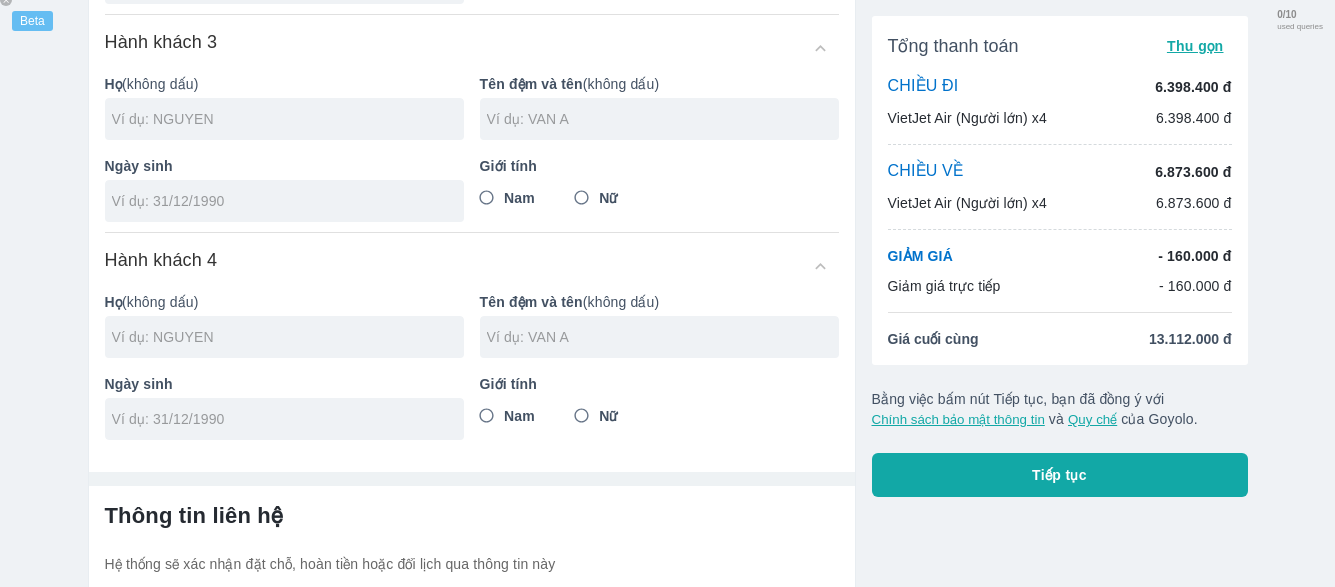 scroll, scrollTop: 700, scrollLeft: 0, axis: vertical 